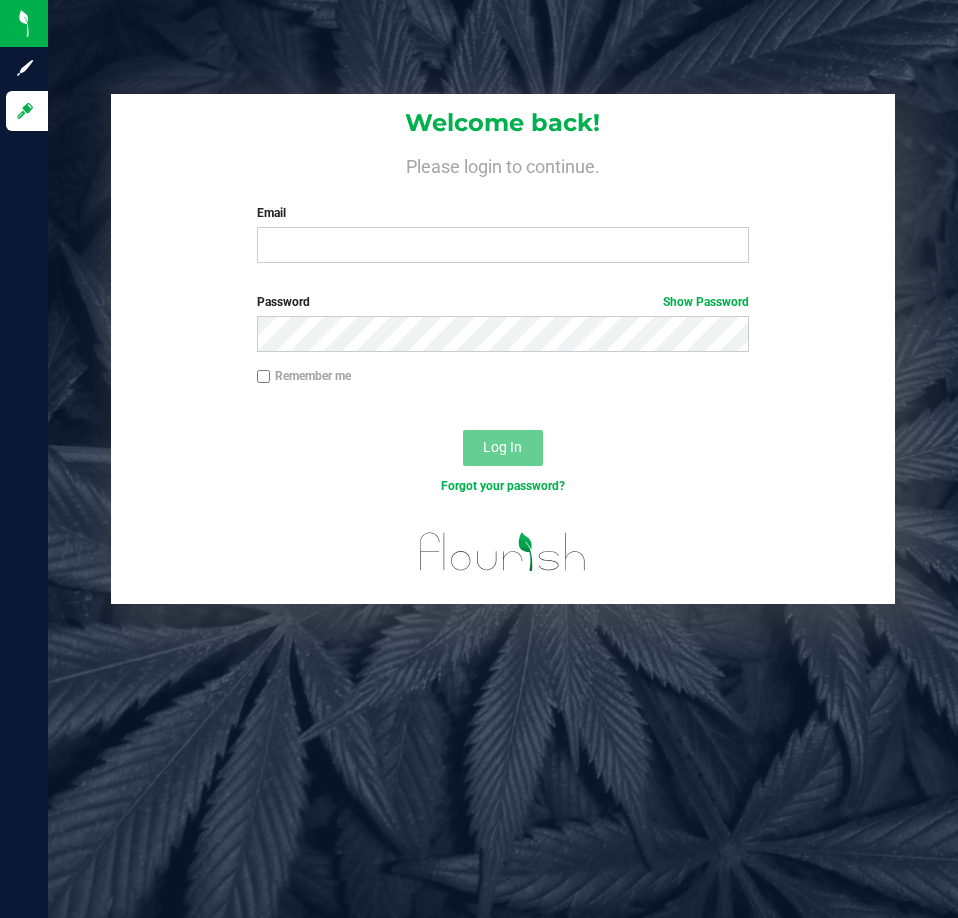 scroll, scrollTop: 0, scrollLeft: 0, axis: both 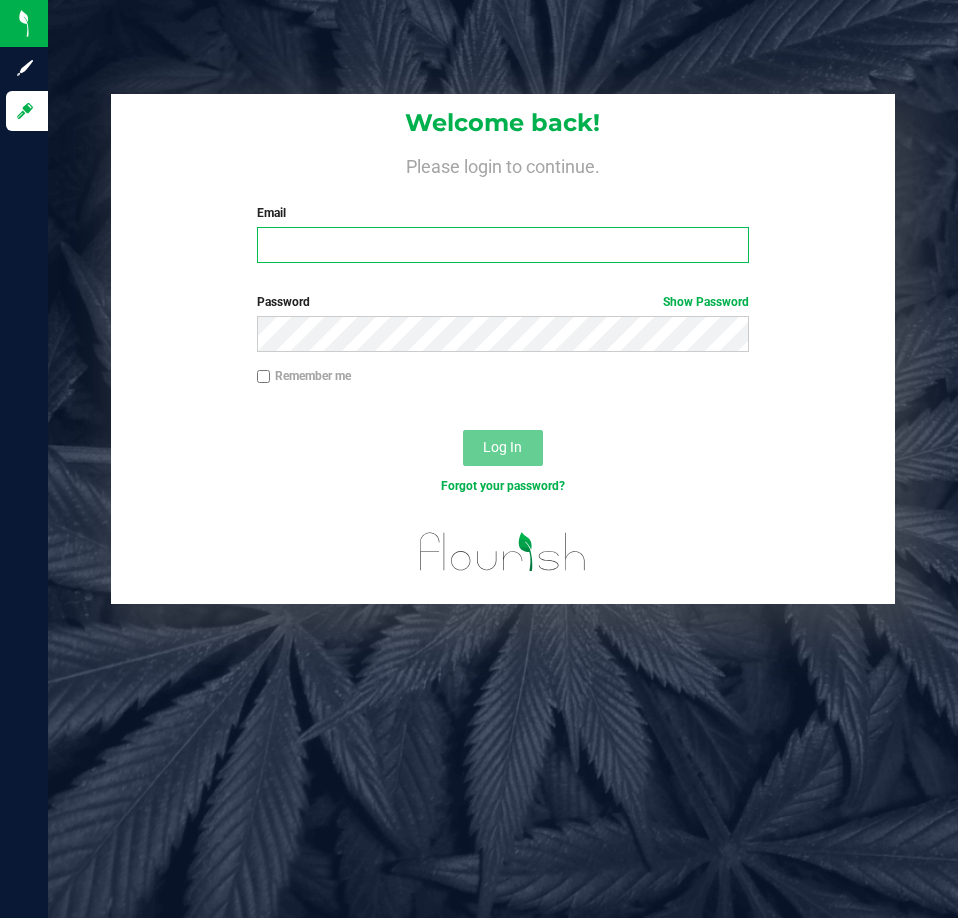 click on "Email" at bounding box center [503, 245] 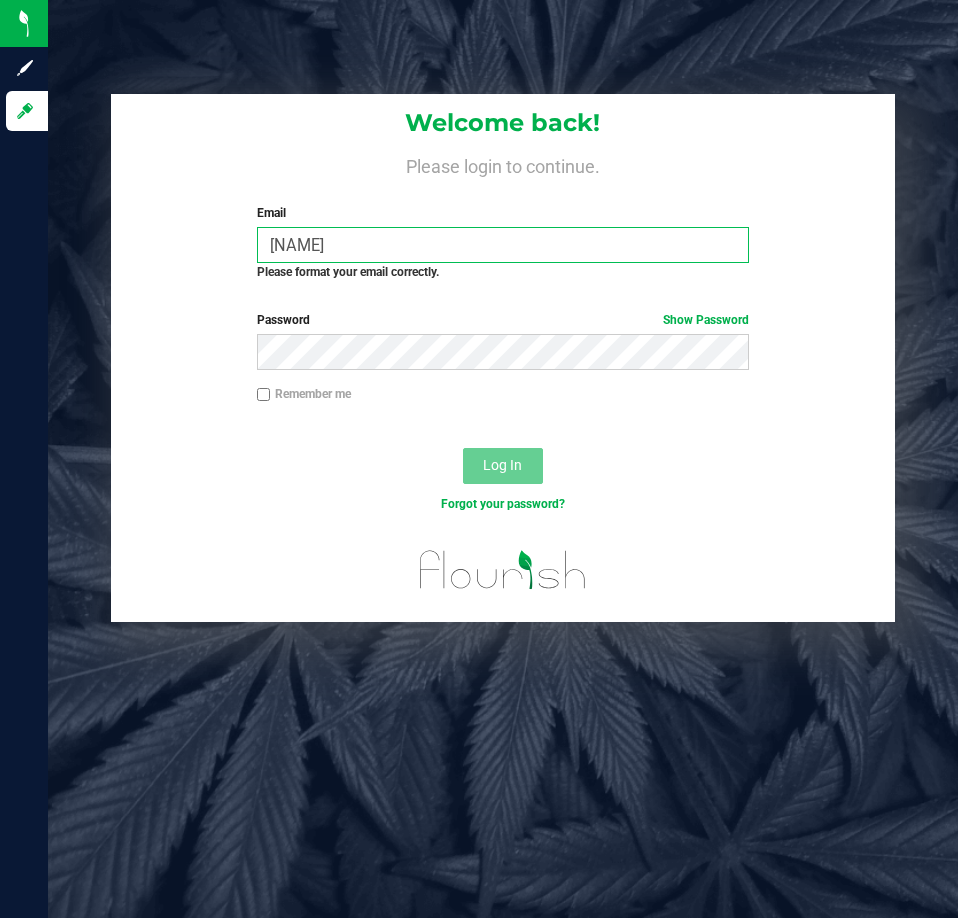 click on "[NAME]" at bounding box center (503, 245) 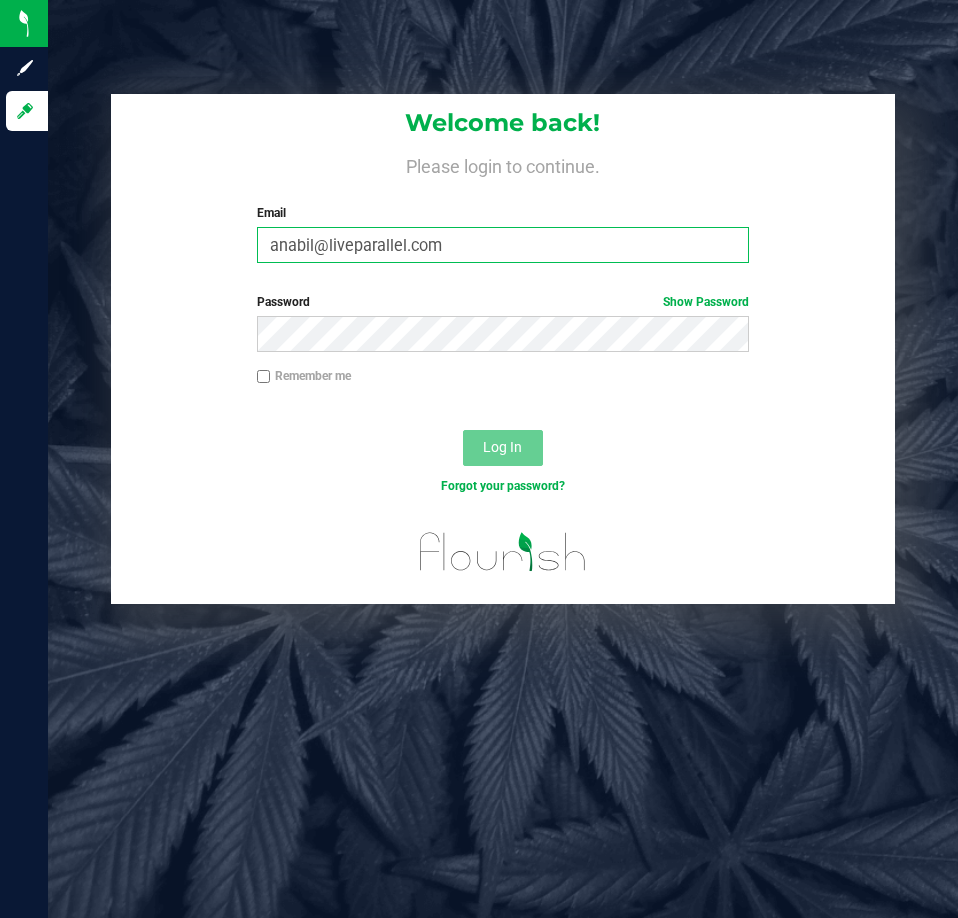 type on "anabil@liveparallel.com" 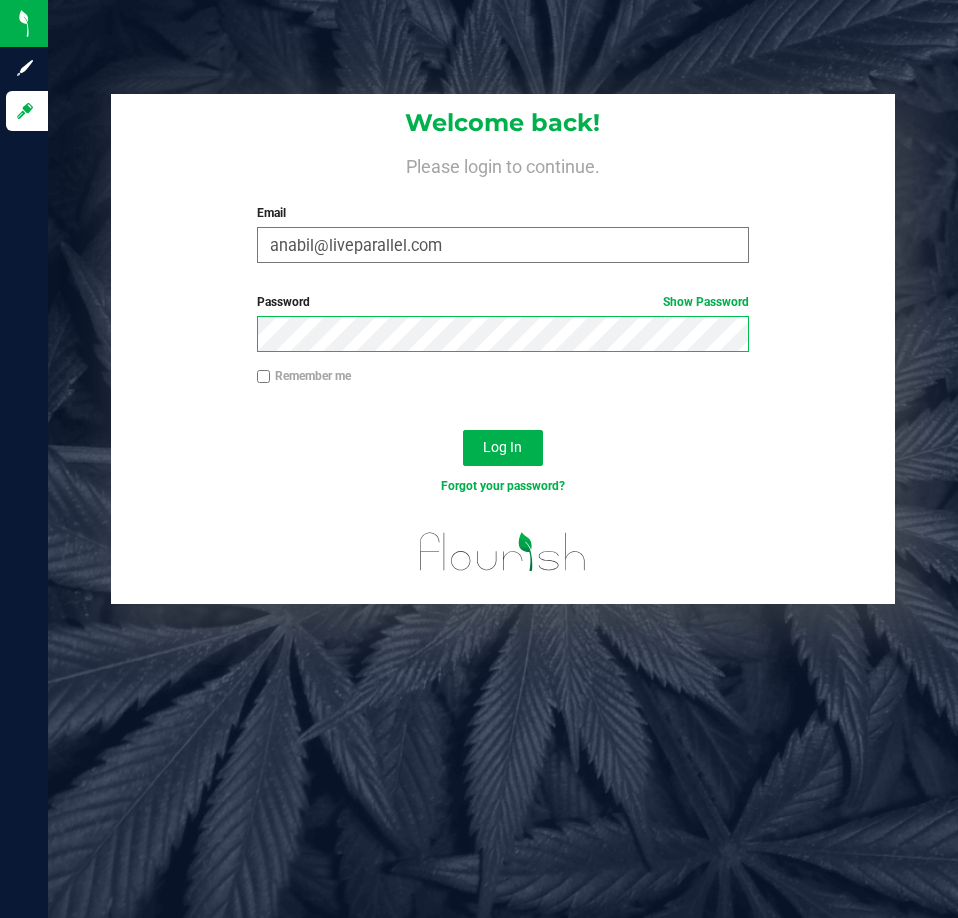click on "Log In" at bounding box center (503, 448) 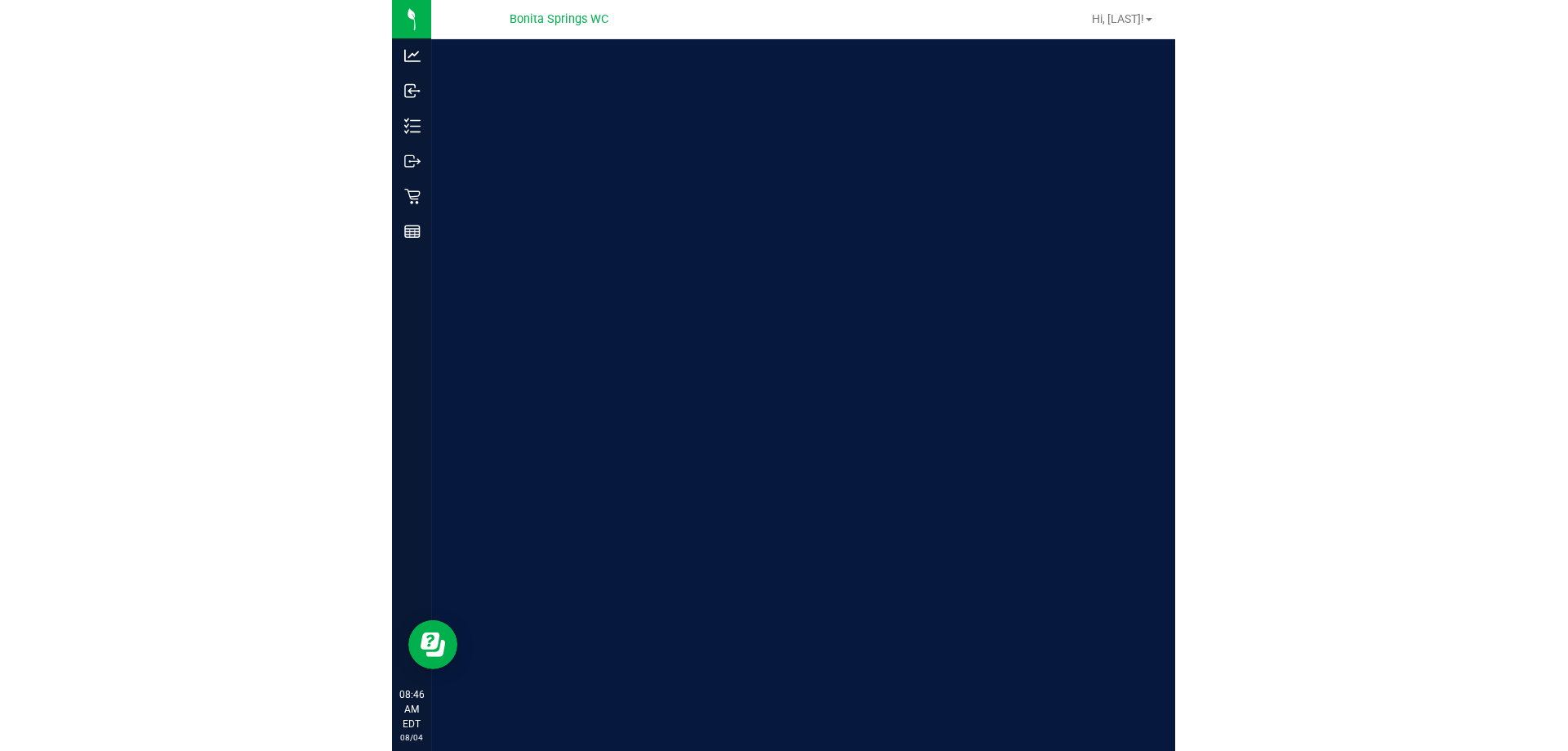 scroll, scrollTop: 0, scrollLeft: 0, axis: both 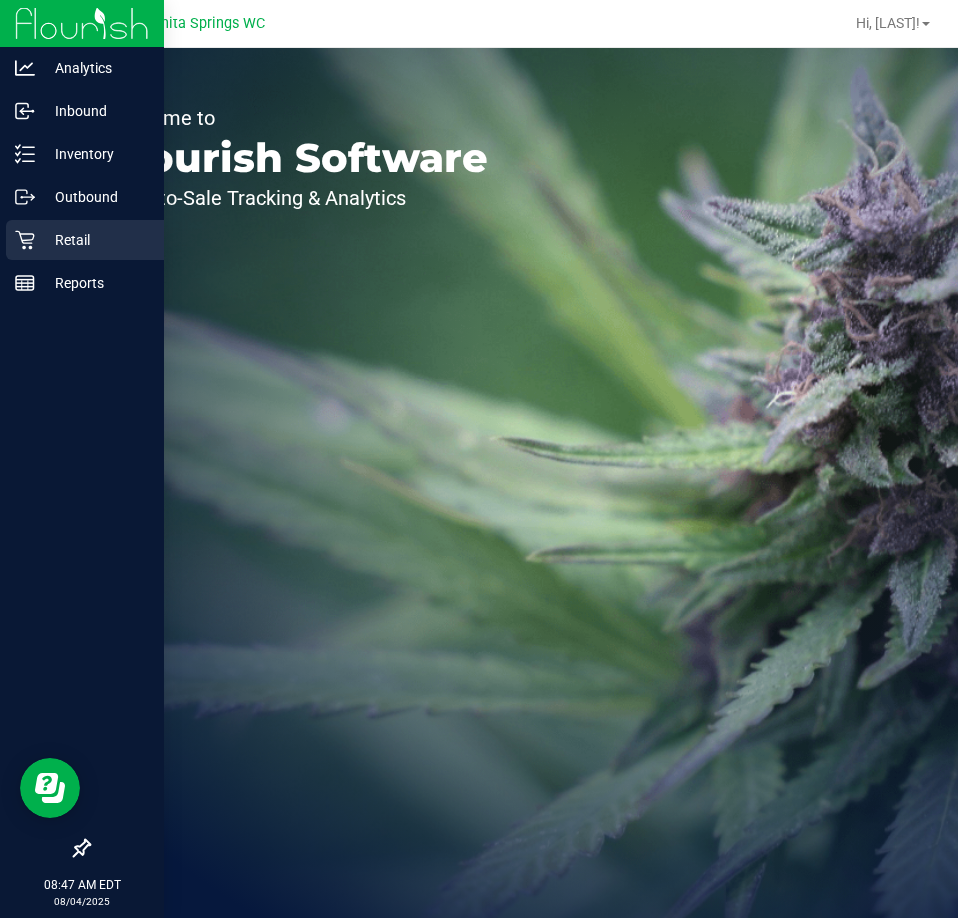 click 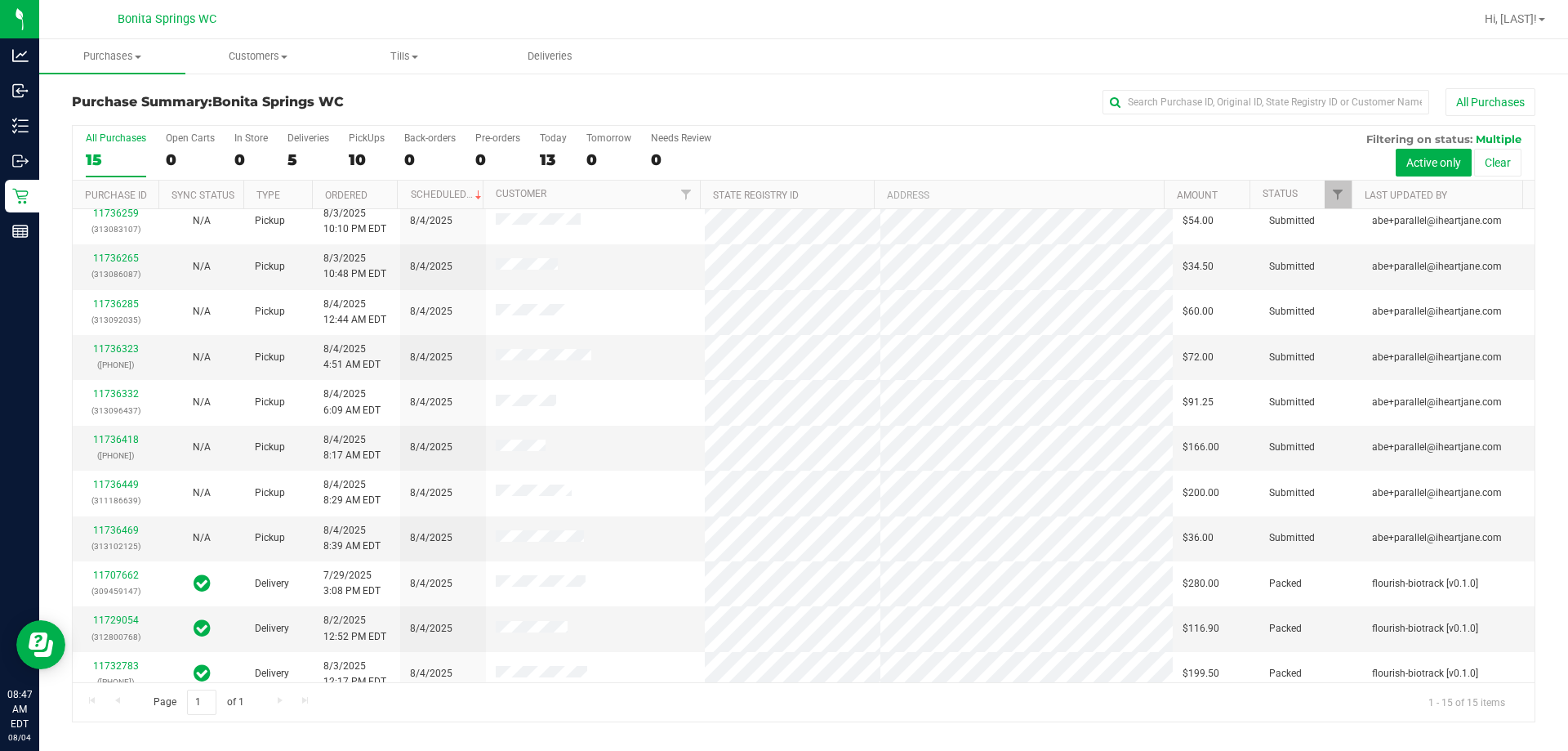 scroll, scrollTop: 0, scrollLeft: 0, axis: both 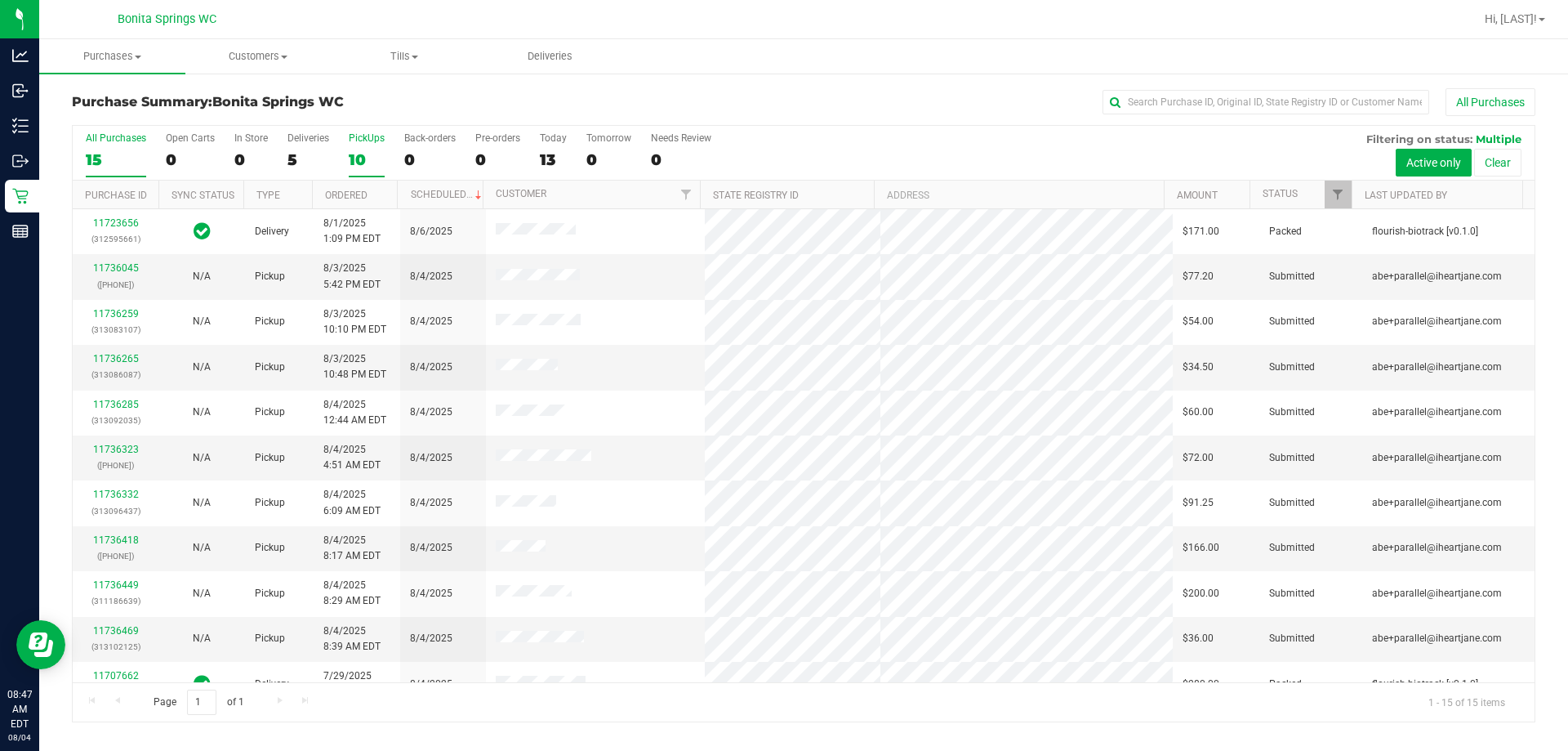 click on "10" at bounding box center (367, 159) 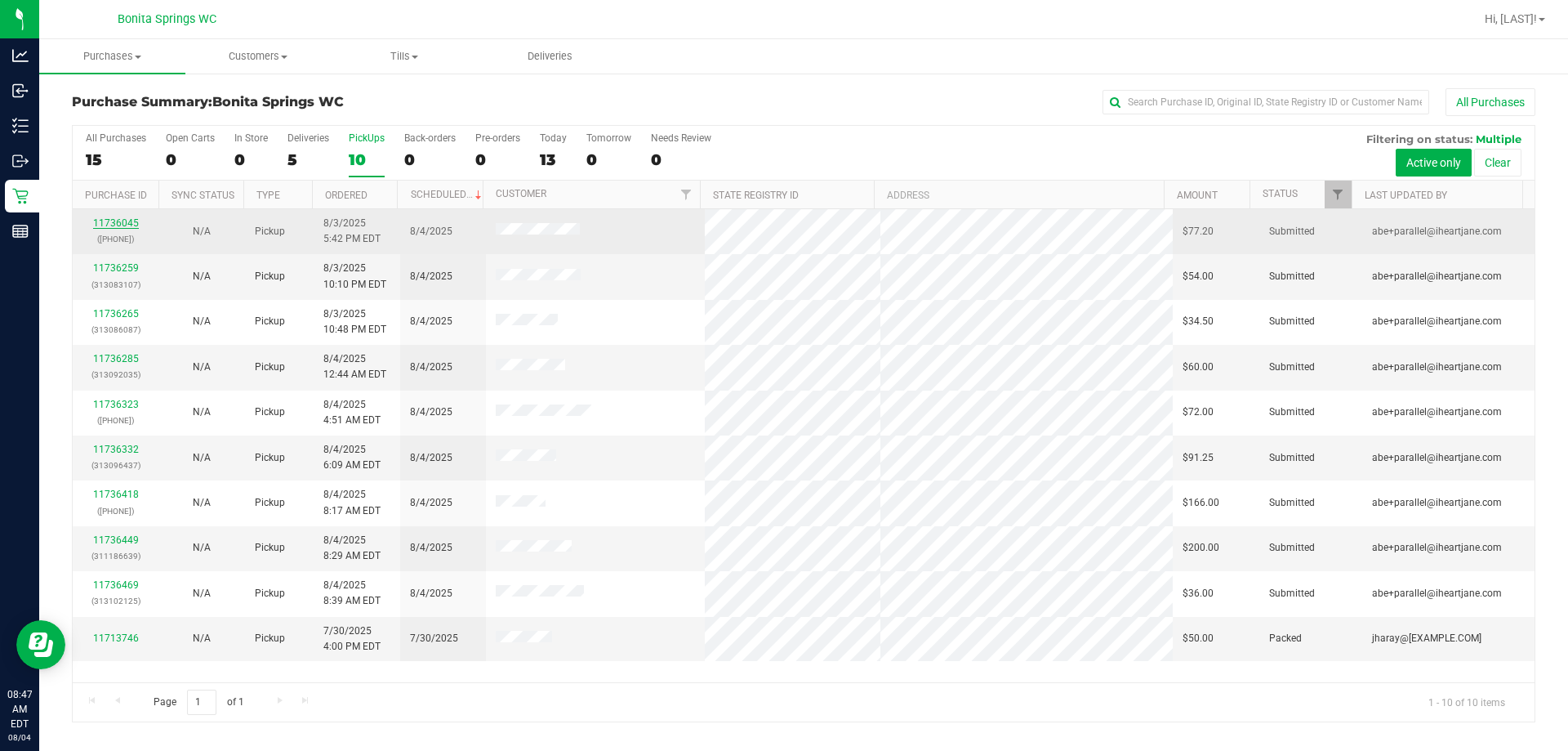 click on "11736045" at bounding box center [116, 223] 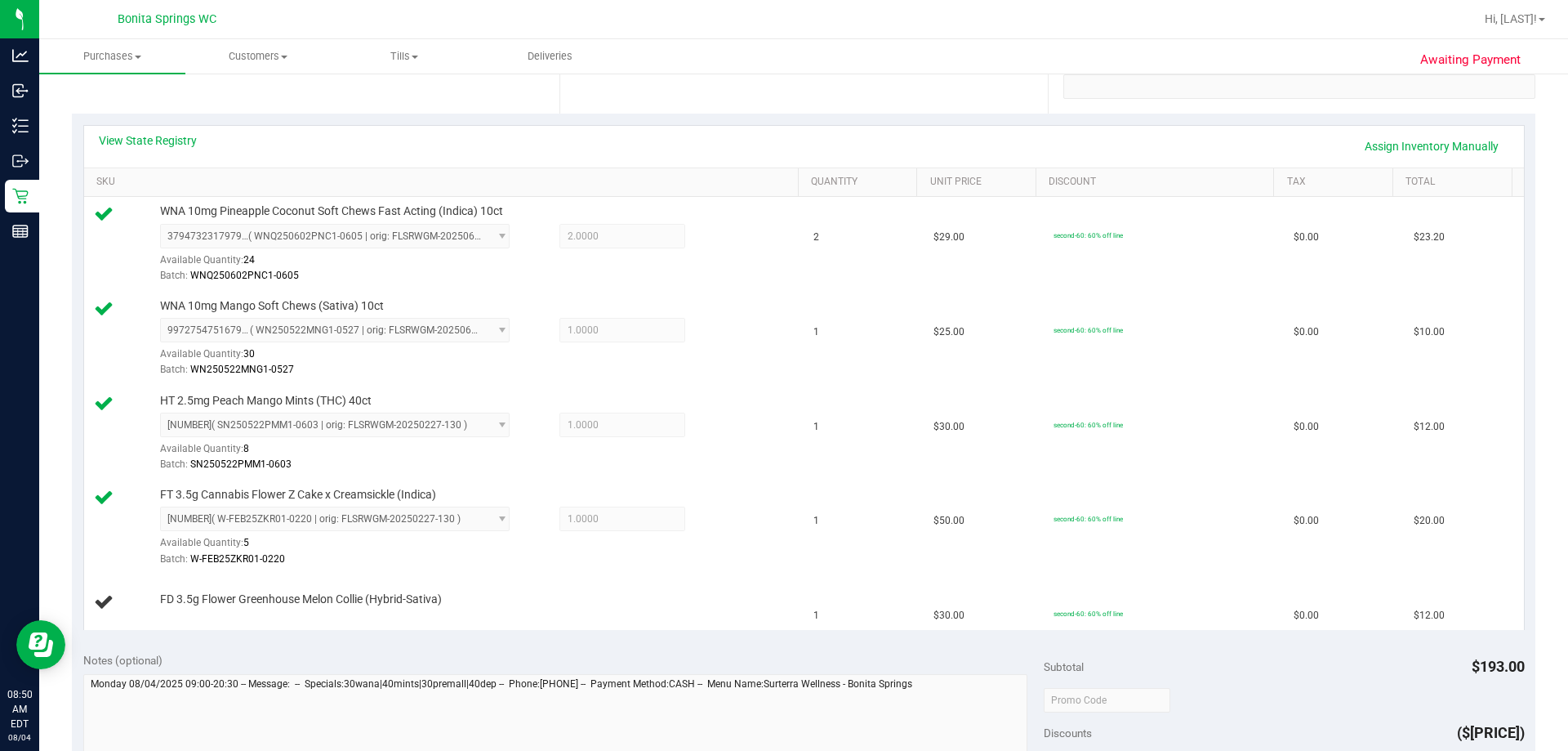 scroll, scrollTop: 0, scrollLeft: 0, axis: both 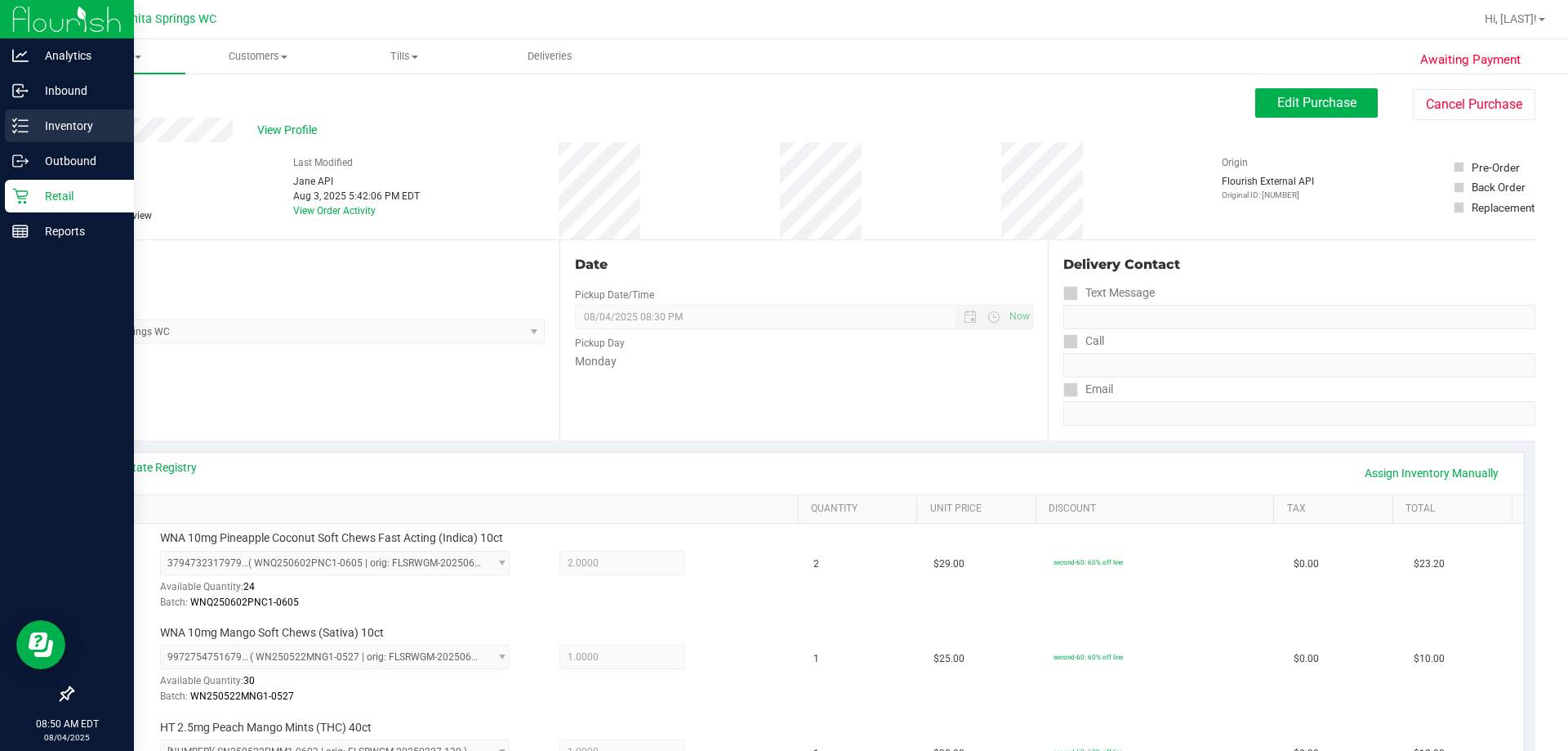 click on "Inventory" at bounding box center (78, 126) 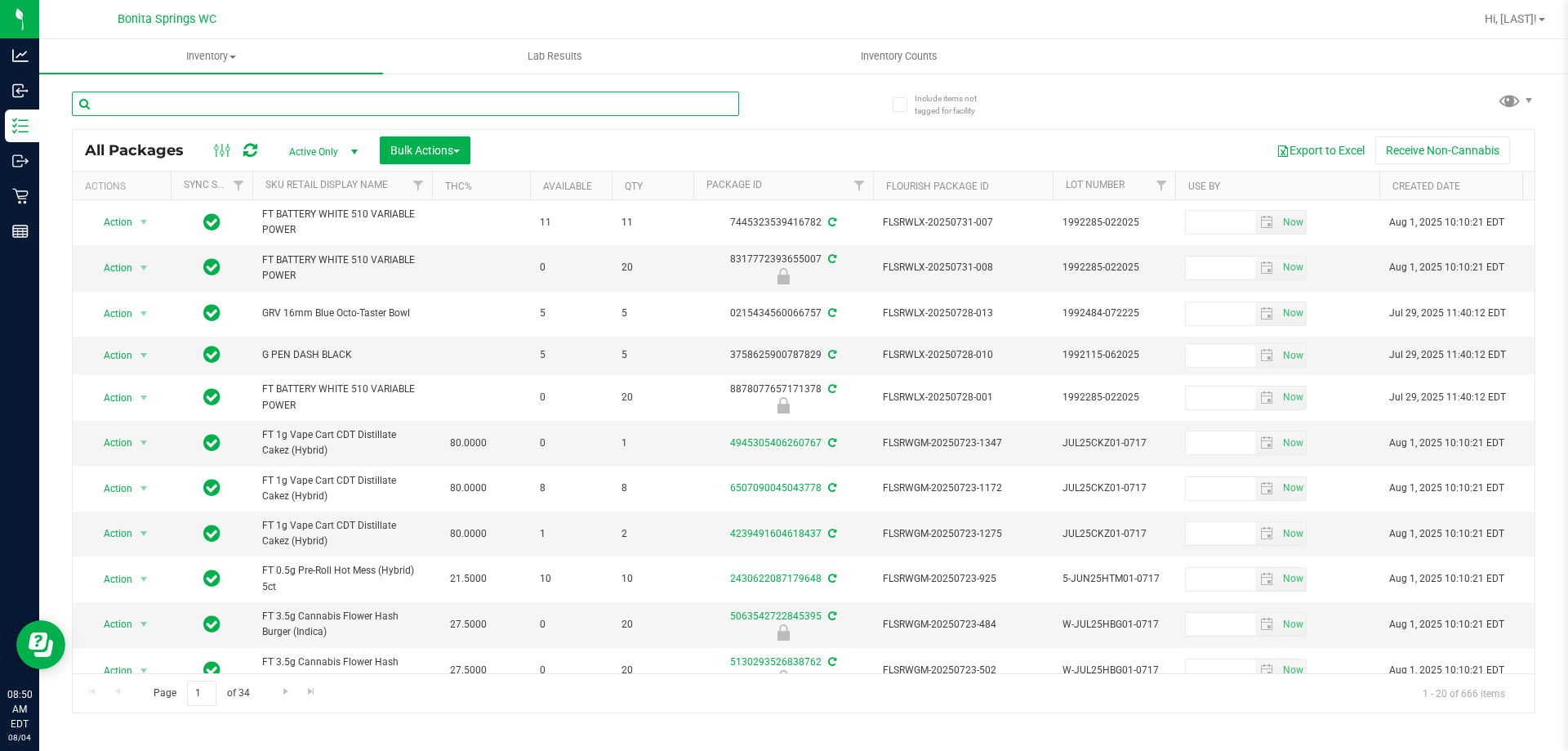 click at bounding box center (405, 104) 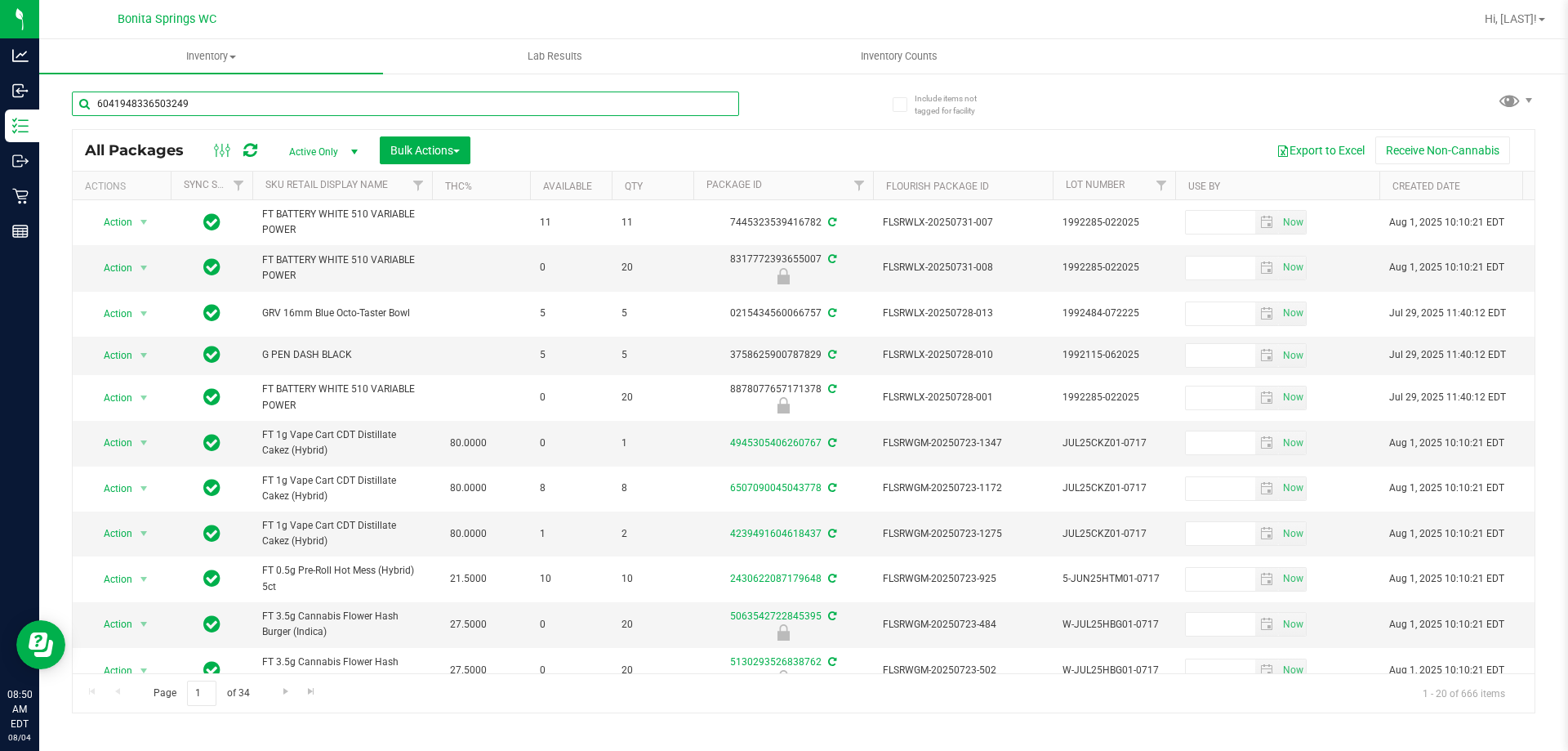 type on "6041948336503249" 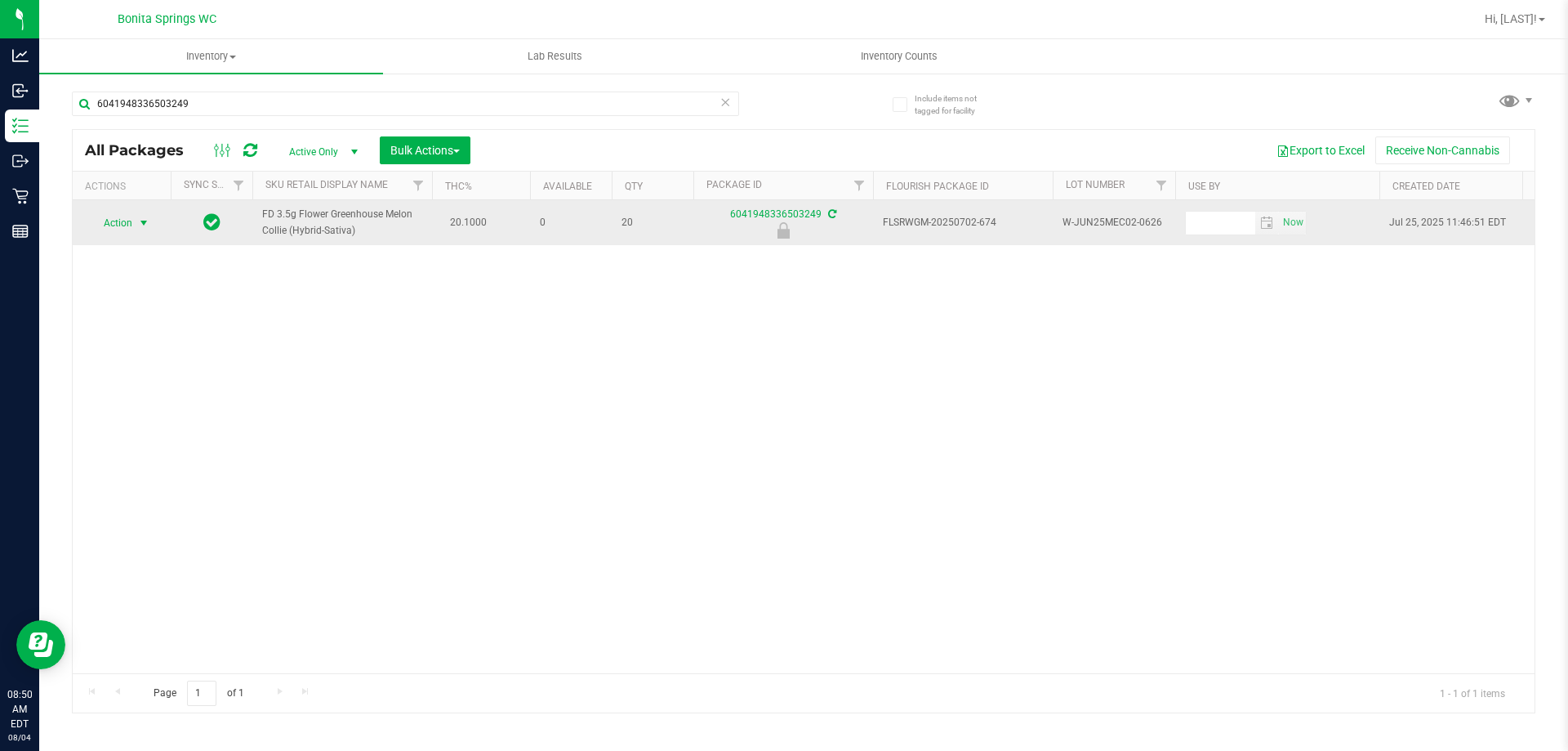click on "Action" at bounding box center [111, 223] 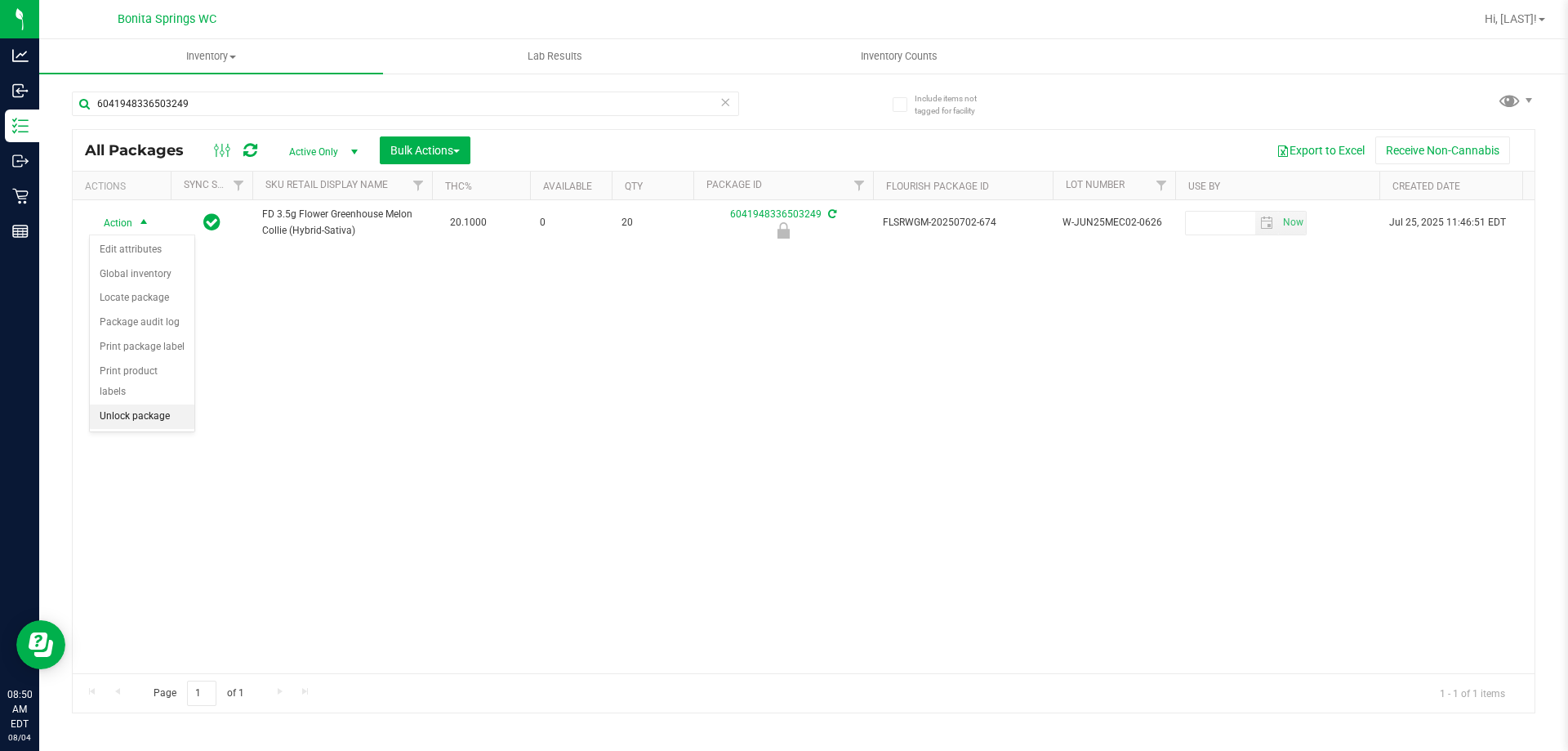 click on "Unlock package" at bounding box center [142, 417] 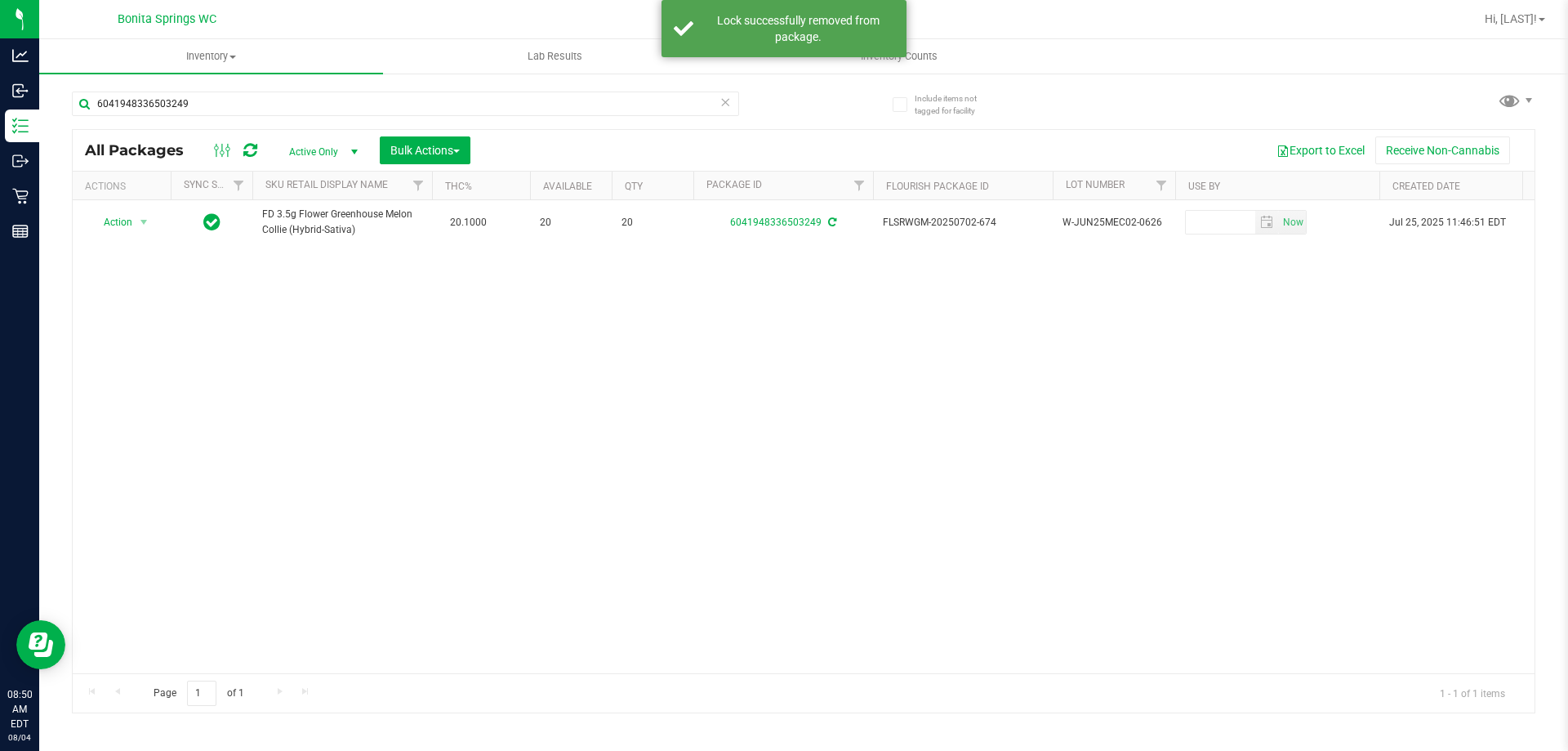 click at bounding box center (725, 101) 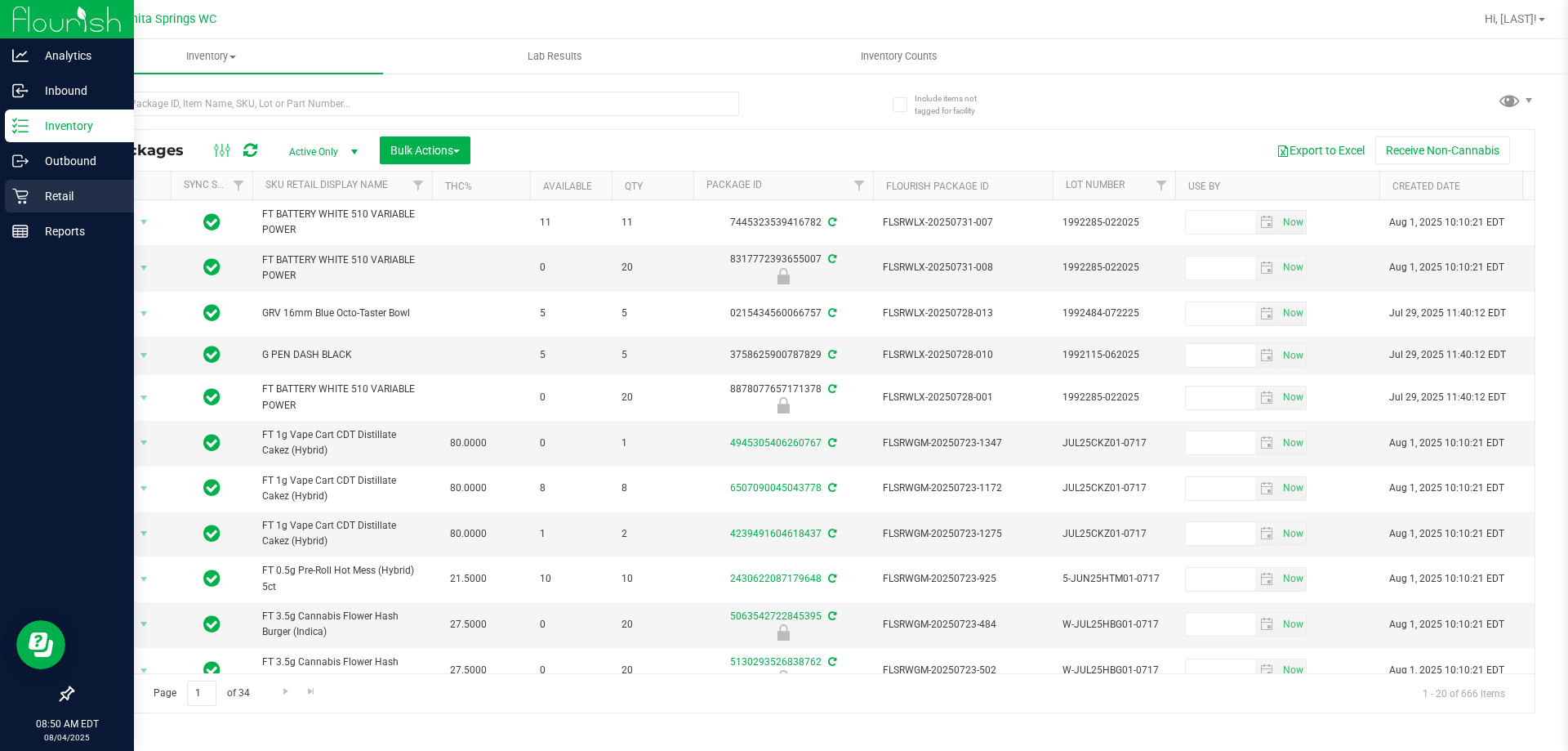 click on "Retail" at bounding box center (78, 196) 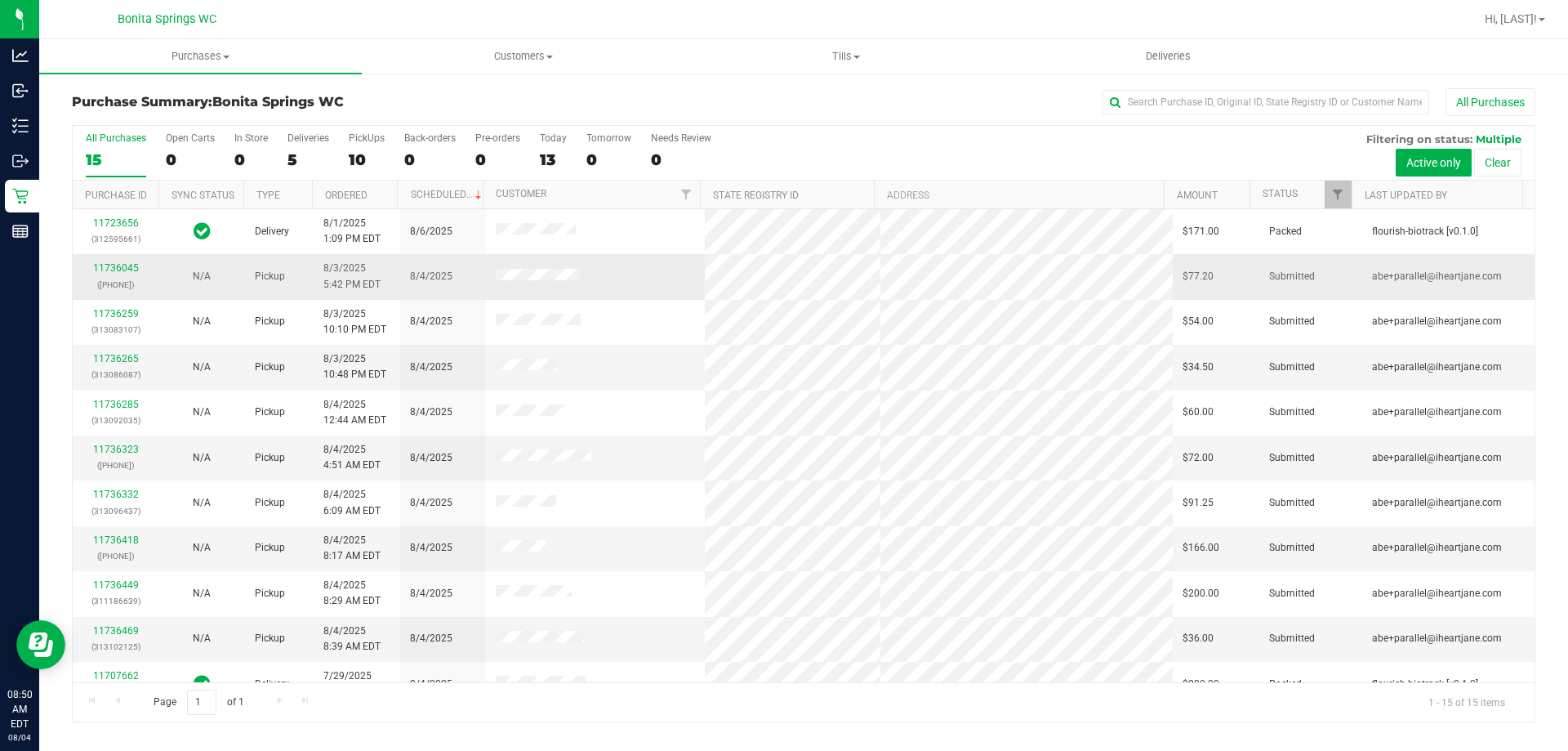 click on "[NUMBER]
([PHONE])" at bounding box center [115, 276] 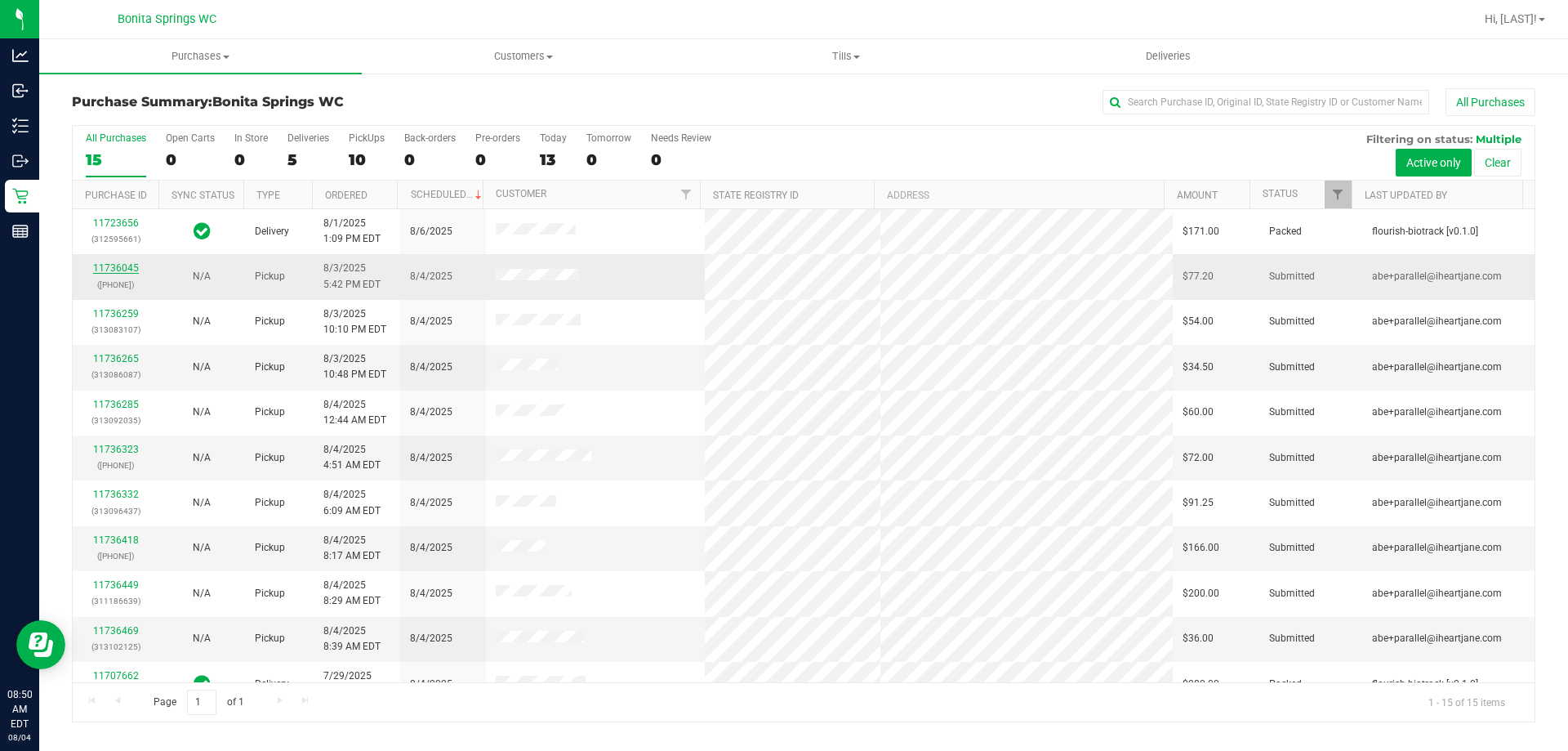 click on "11736045" at bounding box center (116, 268) 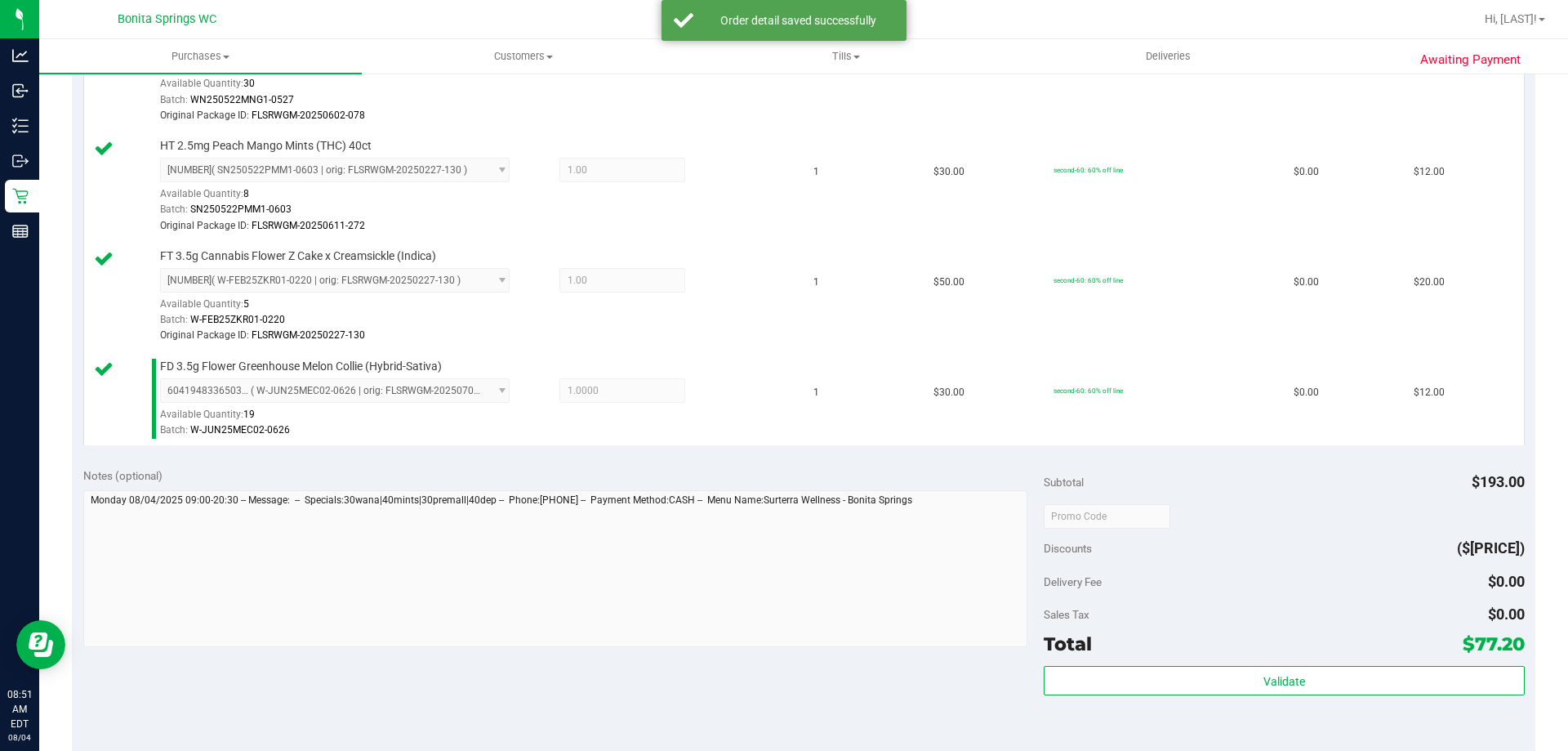 scroll, scrollTop: 817, scrollLeft: 0, axis: vertical 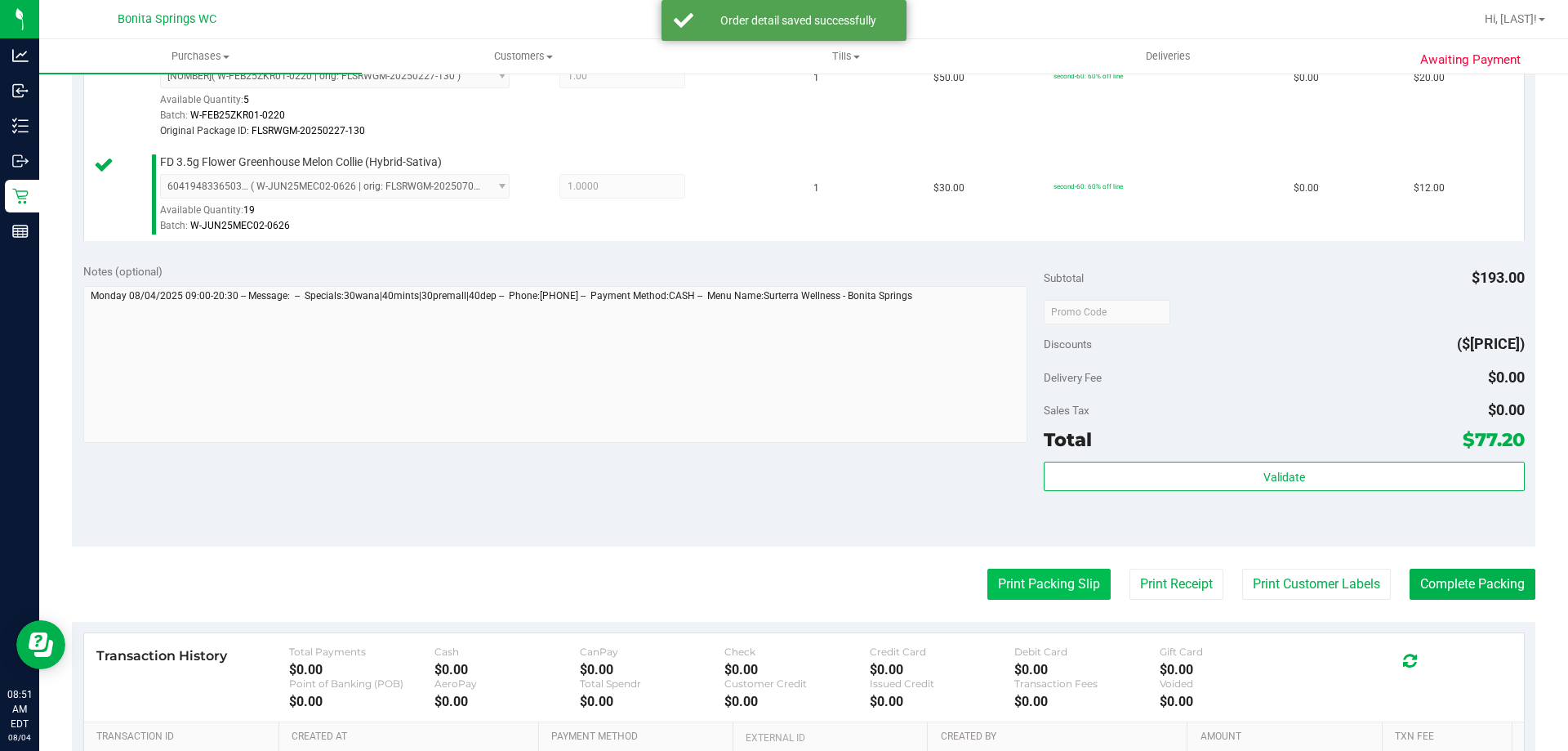 click on "Print Packing Slip" at bounding box center [1049, 584] 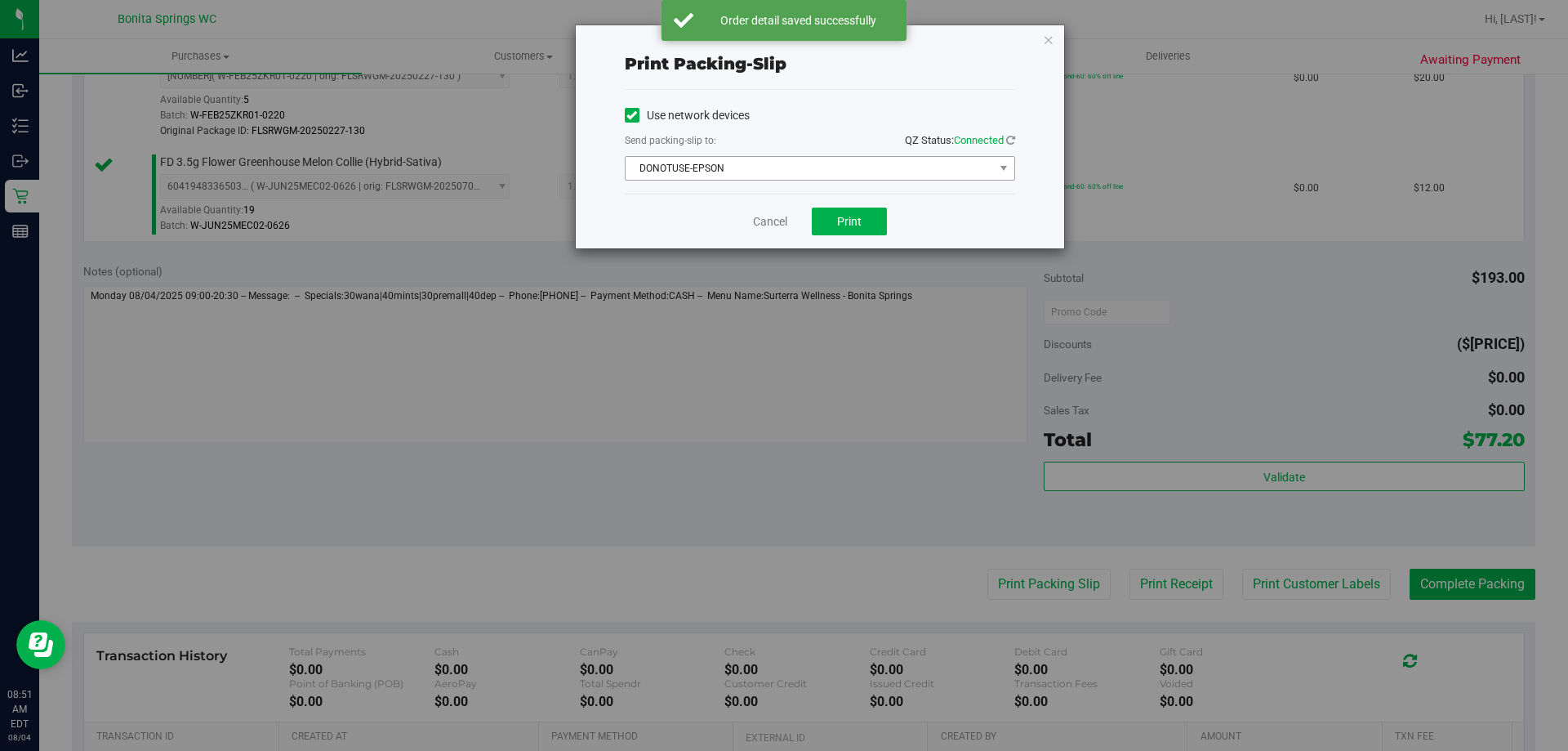 click on "DONOTUSE-EPSON" at bounding box center [809, 168] 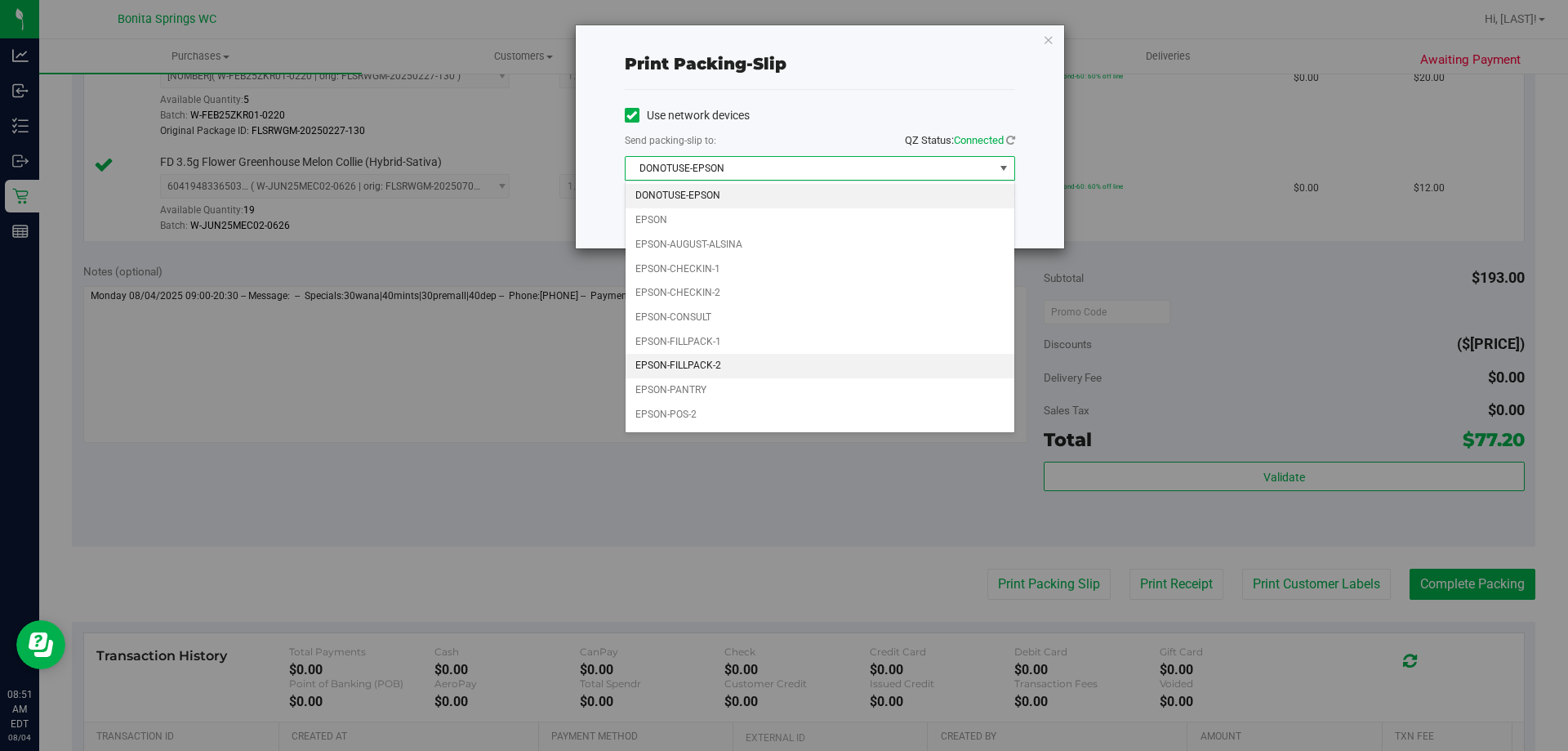 scroll, scrollTop: 47, scrollLeft: 0, axis: vertical 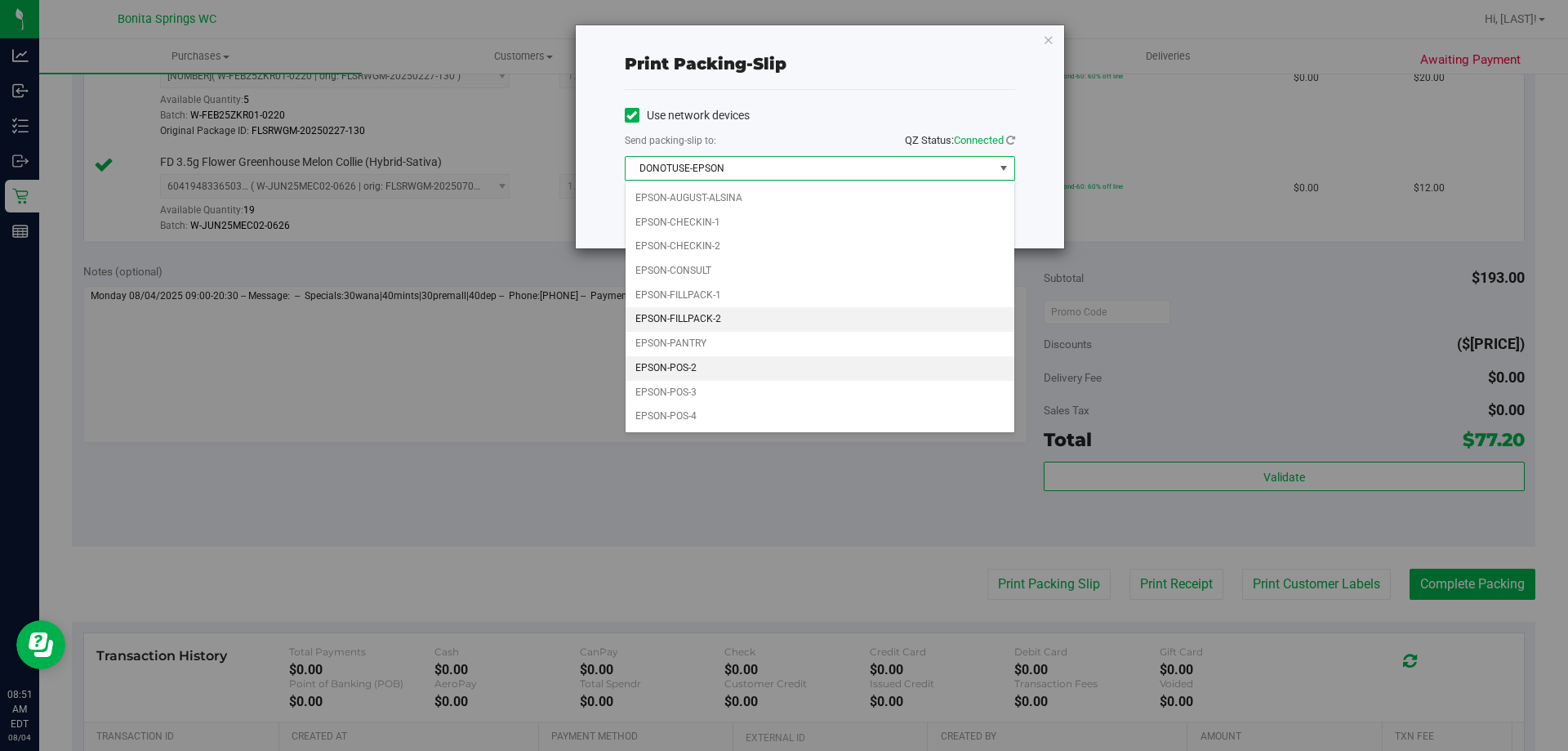 click on "EPSON-POS-2" at bounding box center (820, 369) 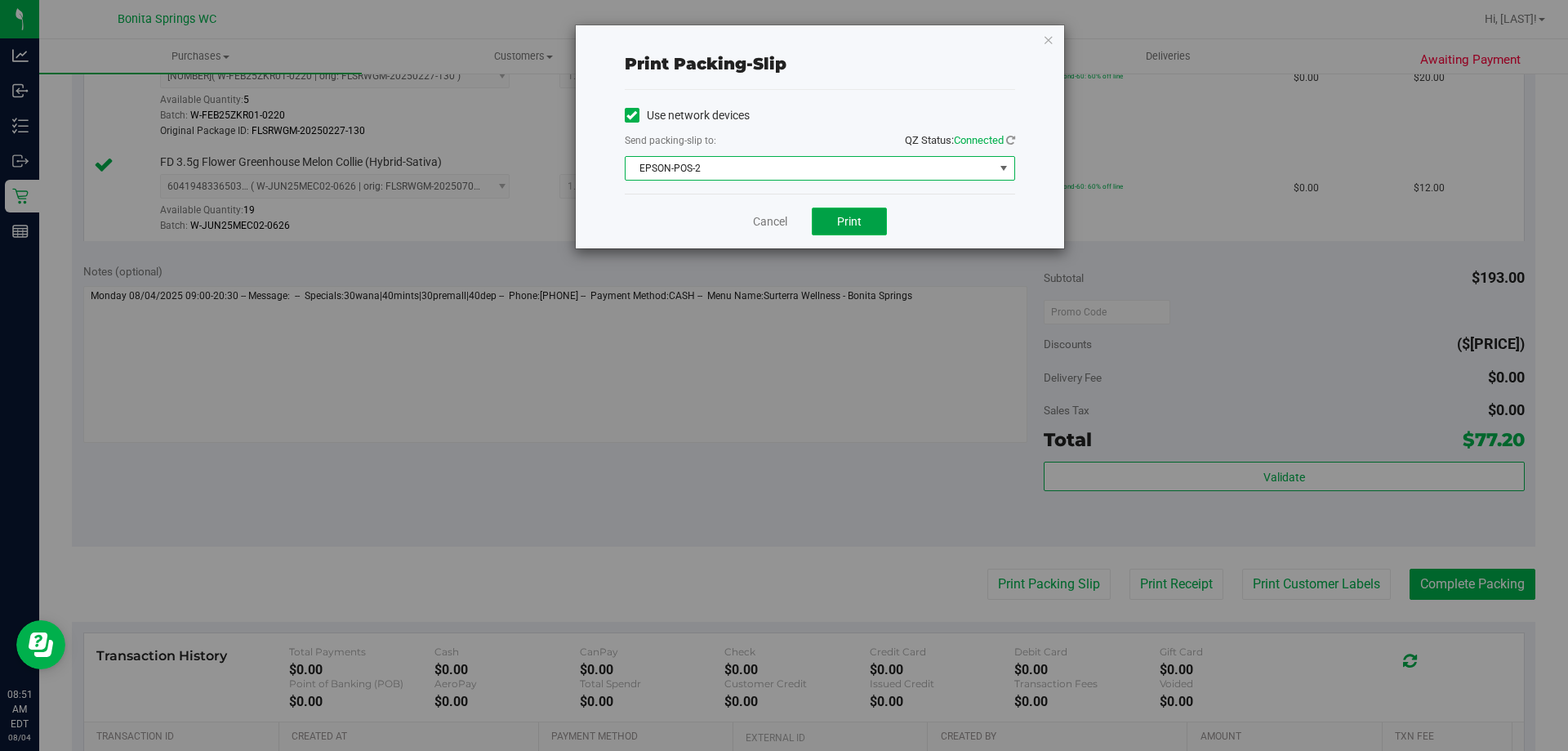 click on "Print" at bounding box center [849, 221] 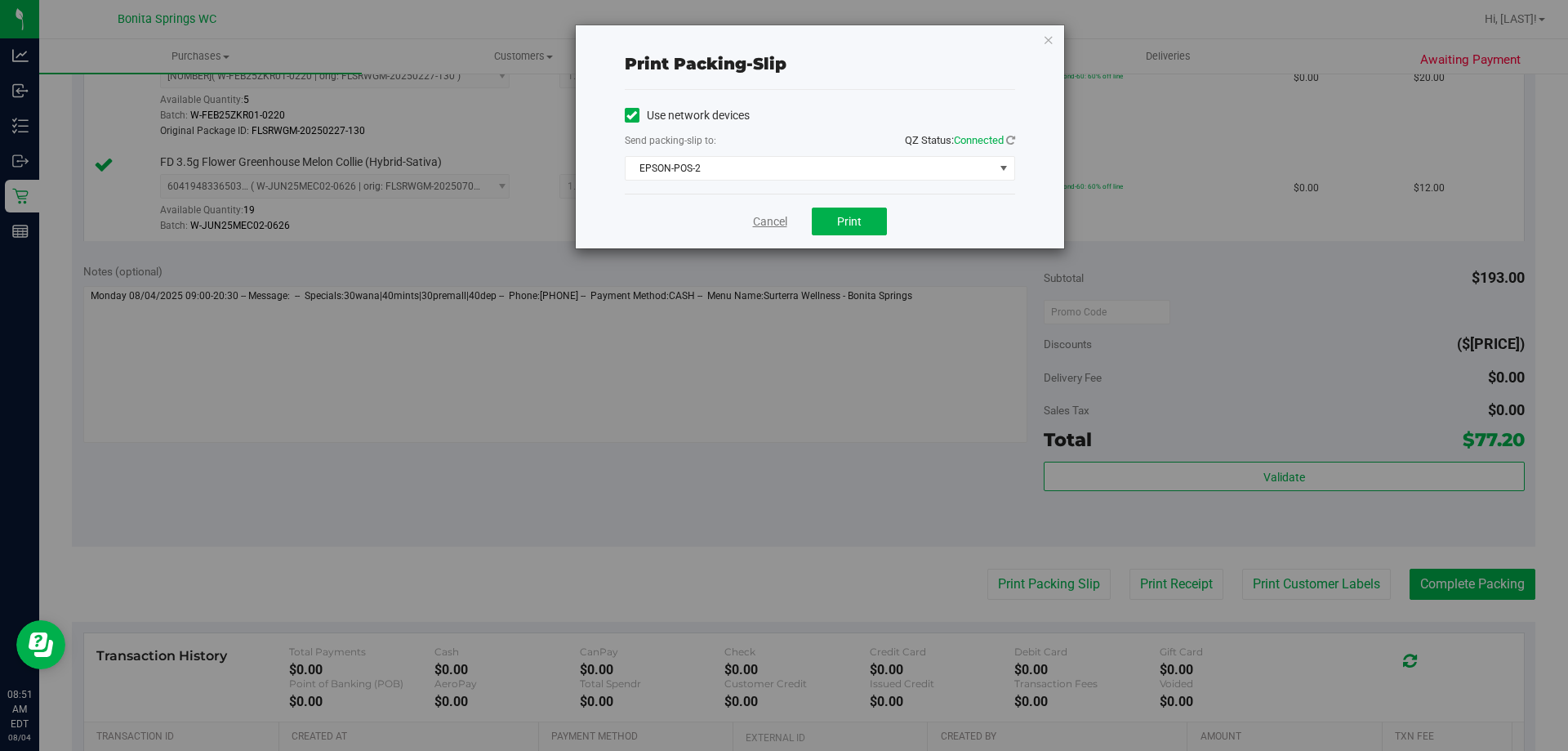 click on "Cancel" at bounding box center [770, 221] 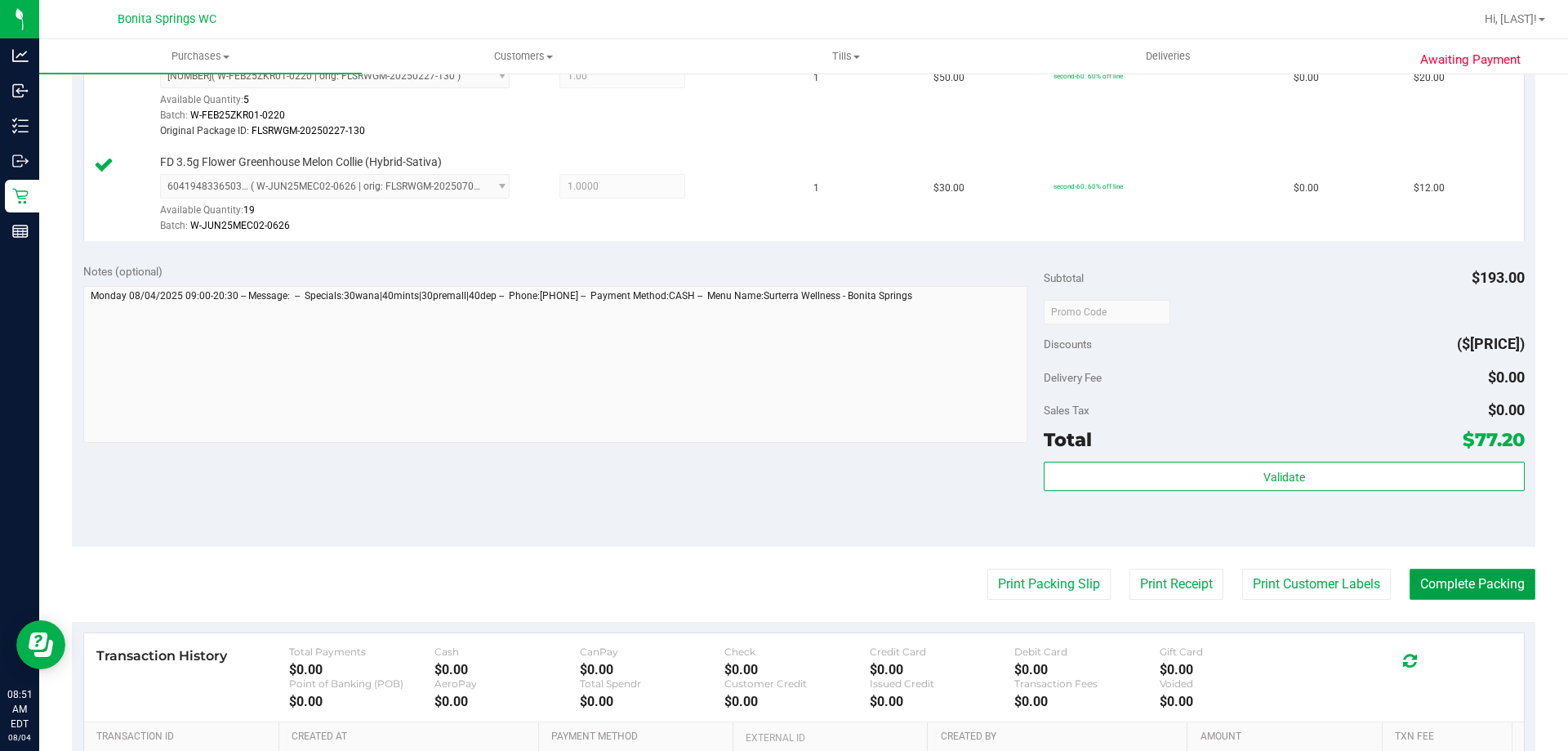 click on "Complete Packing" at bounding box center (1472, 584) 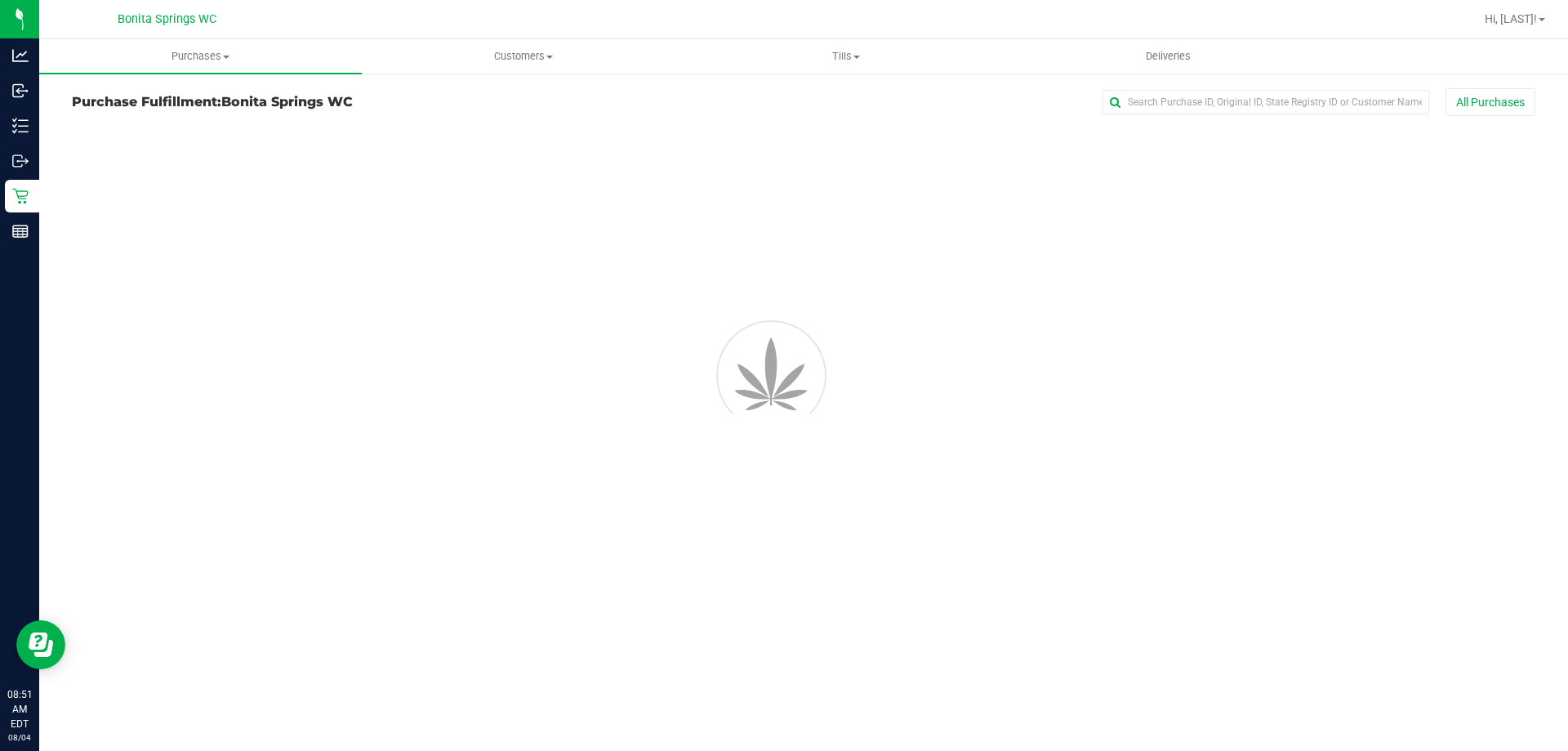 scroll, scrollTop: 0, scrollLeft: 0, axis: both 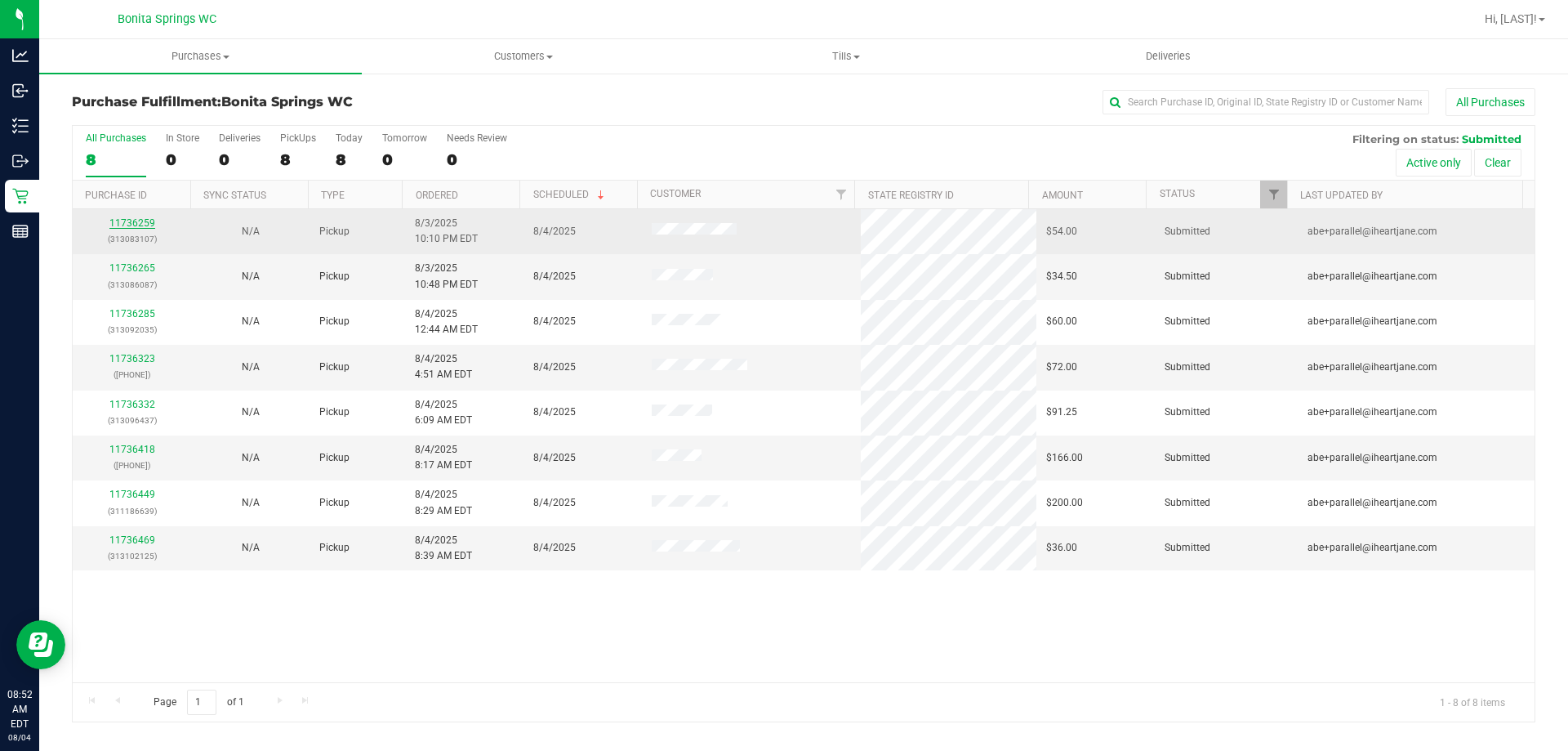 click on "11736259" at bounding box center (132, 223) 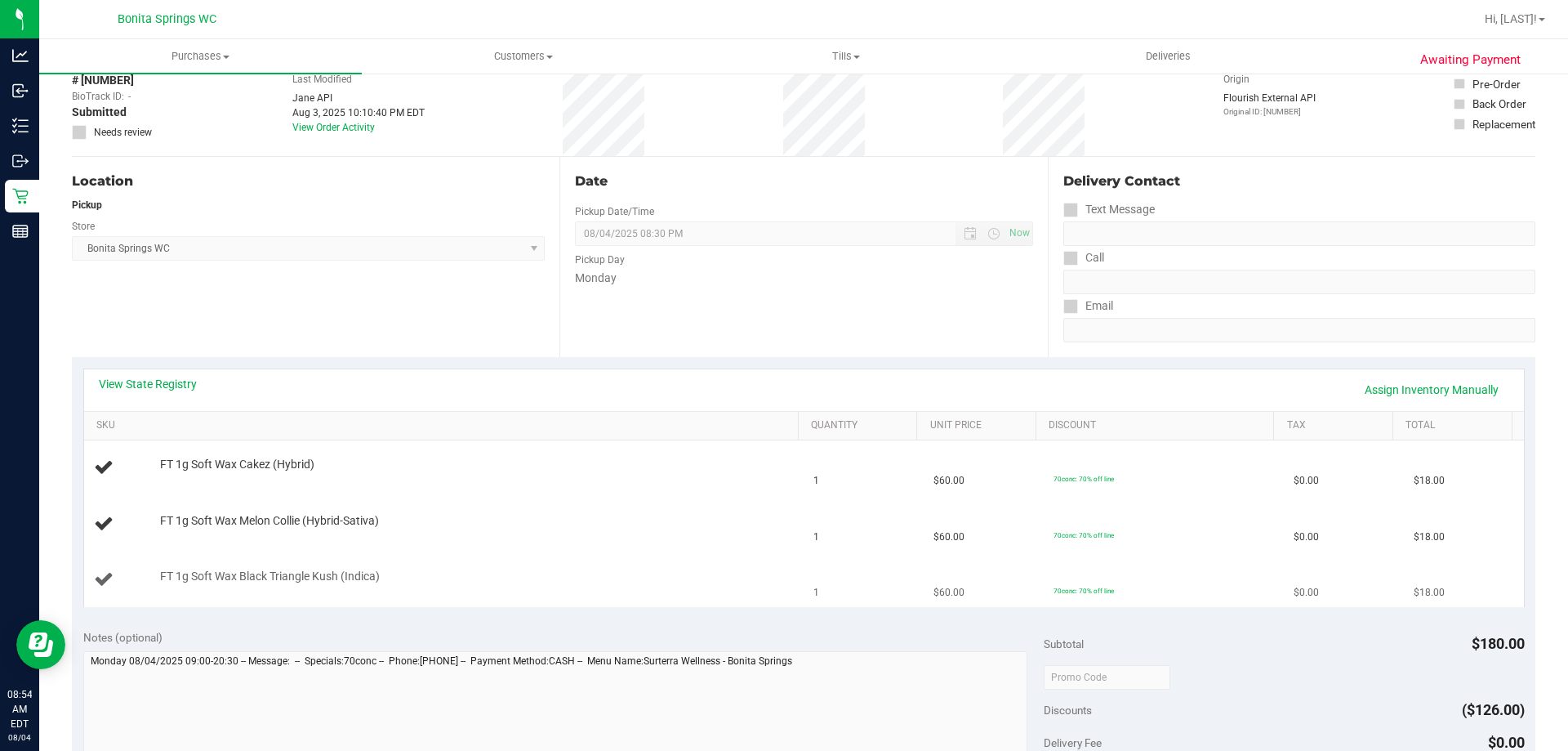 scroll, scrollTop: 163, scrollLeft: 0, axis: vertical 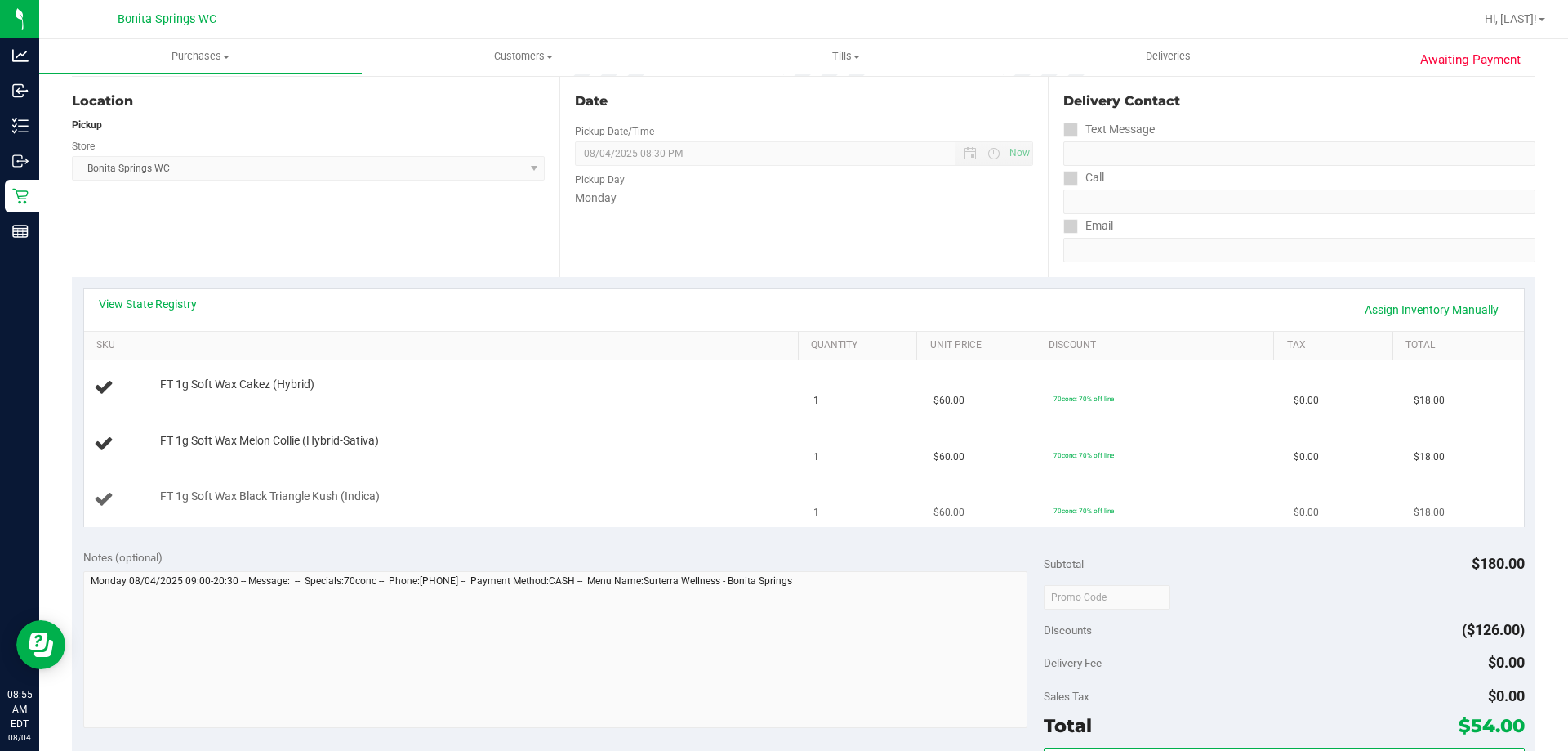 click on "FT 1g Soft Wax Black Triangle Kush (Indica)" at bounding box center [444, 499] 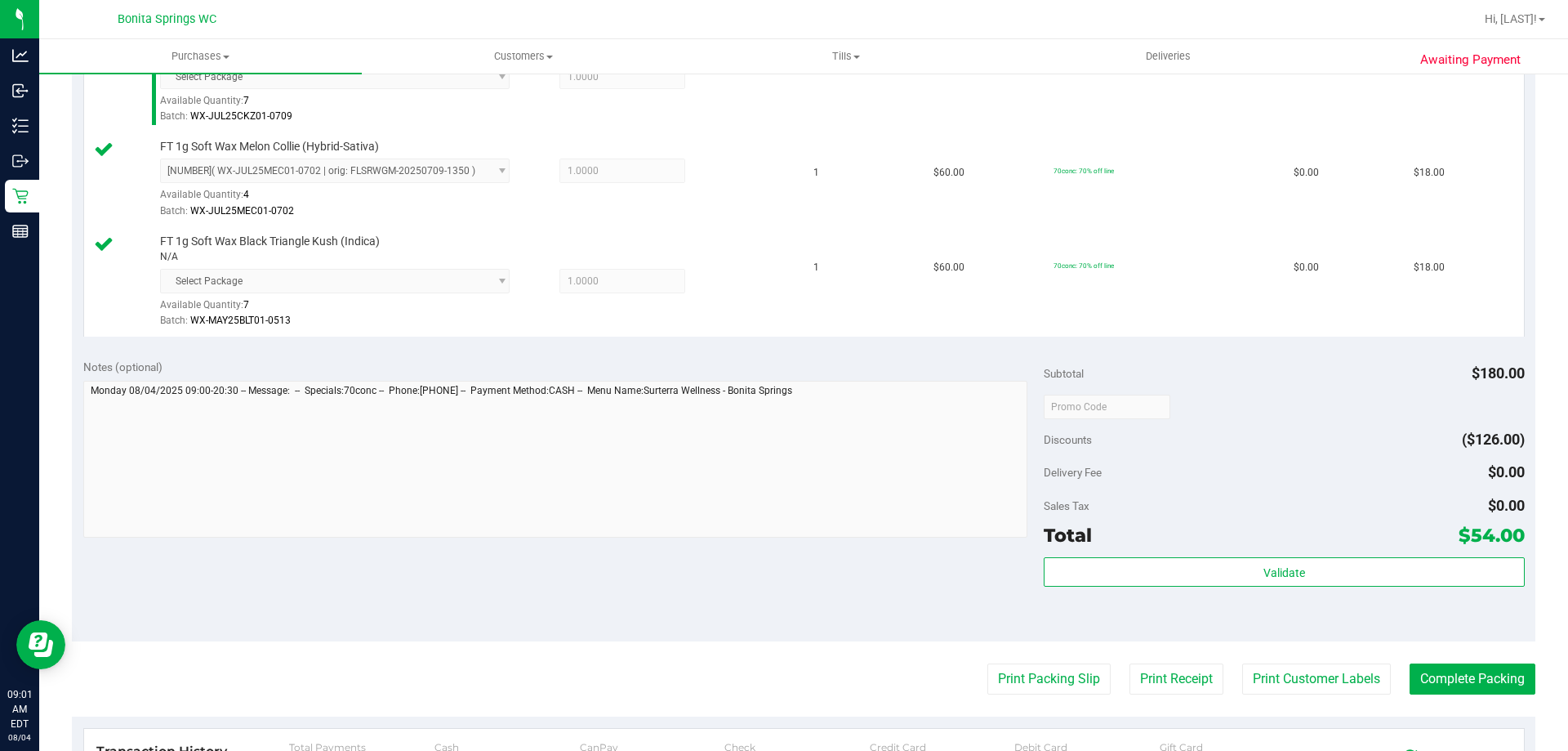 scroll, scrollTop: 572, scrollLeft: 0, axis: vertical 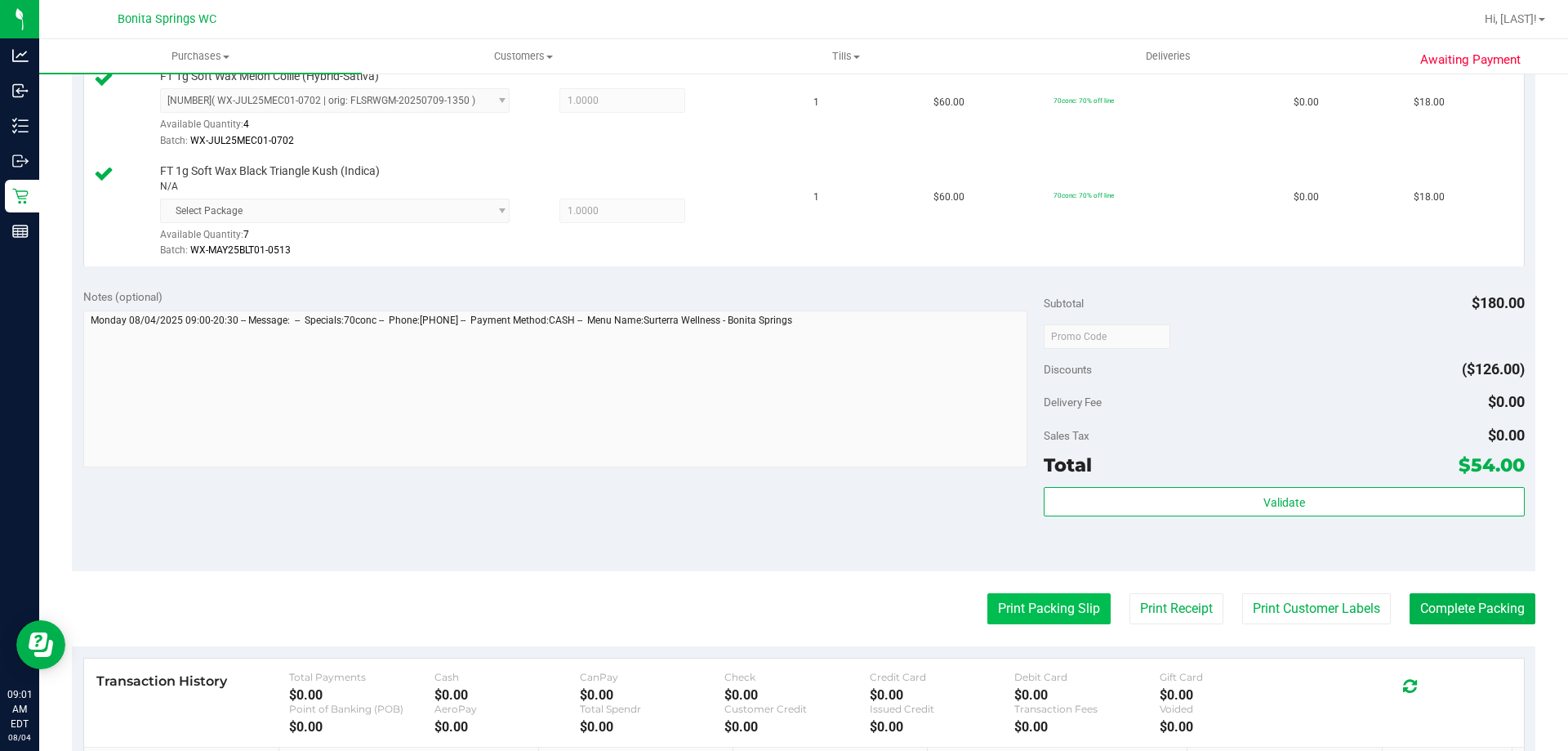 click on "Print Packing Slip" at bounding box center (1049, 609) 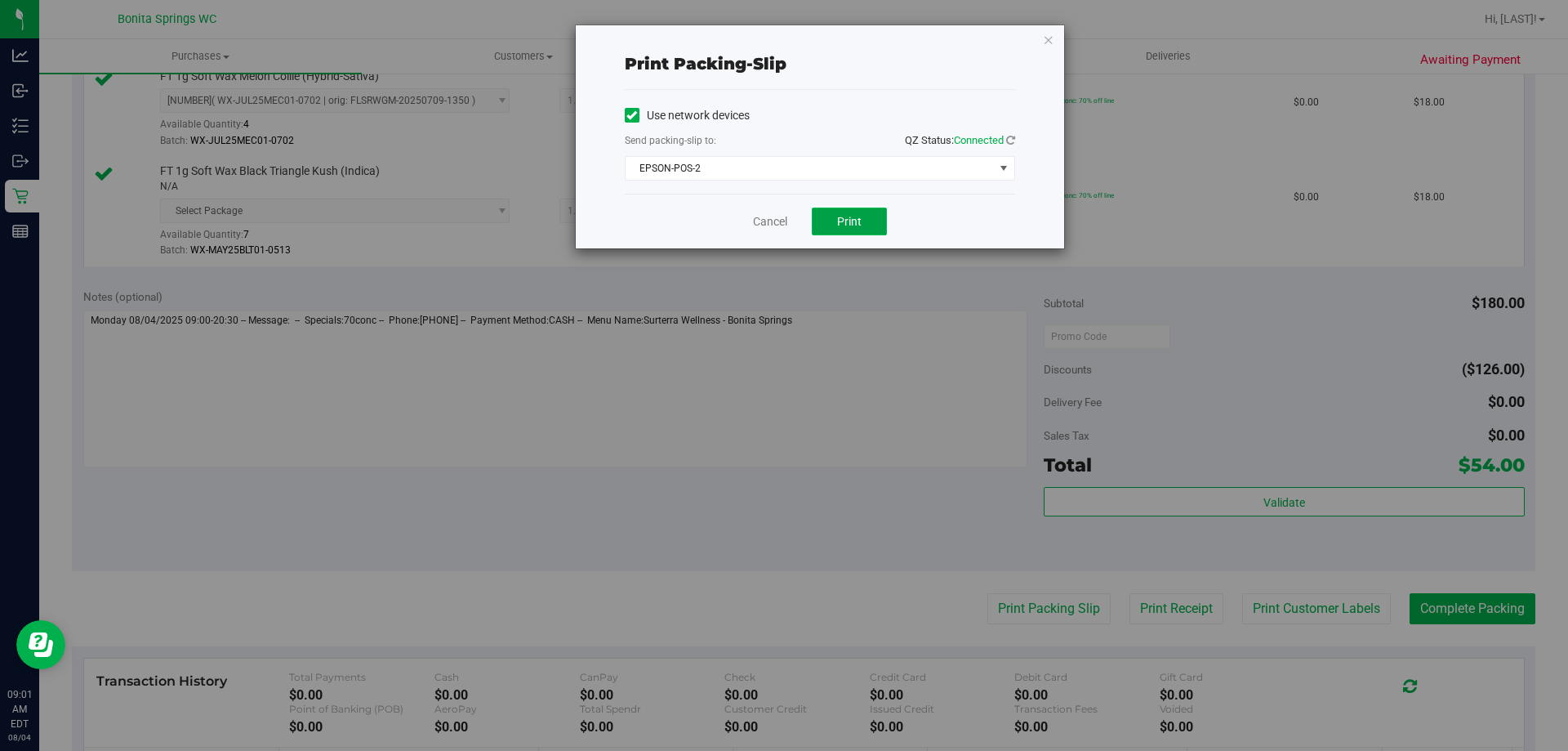 click on "Print" at bounding box center [849, 221] 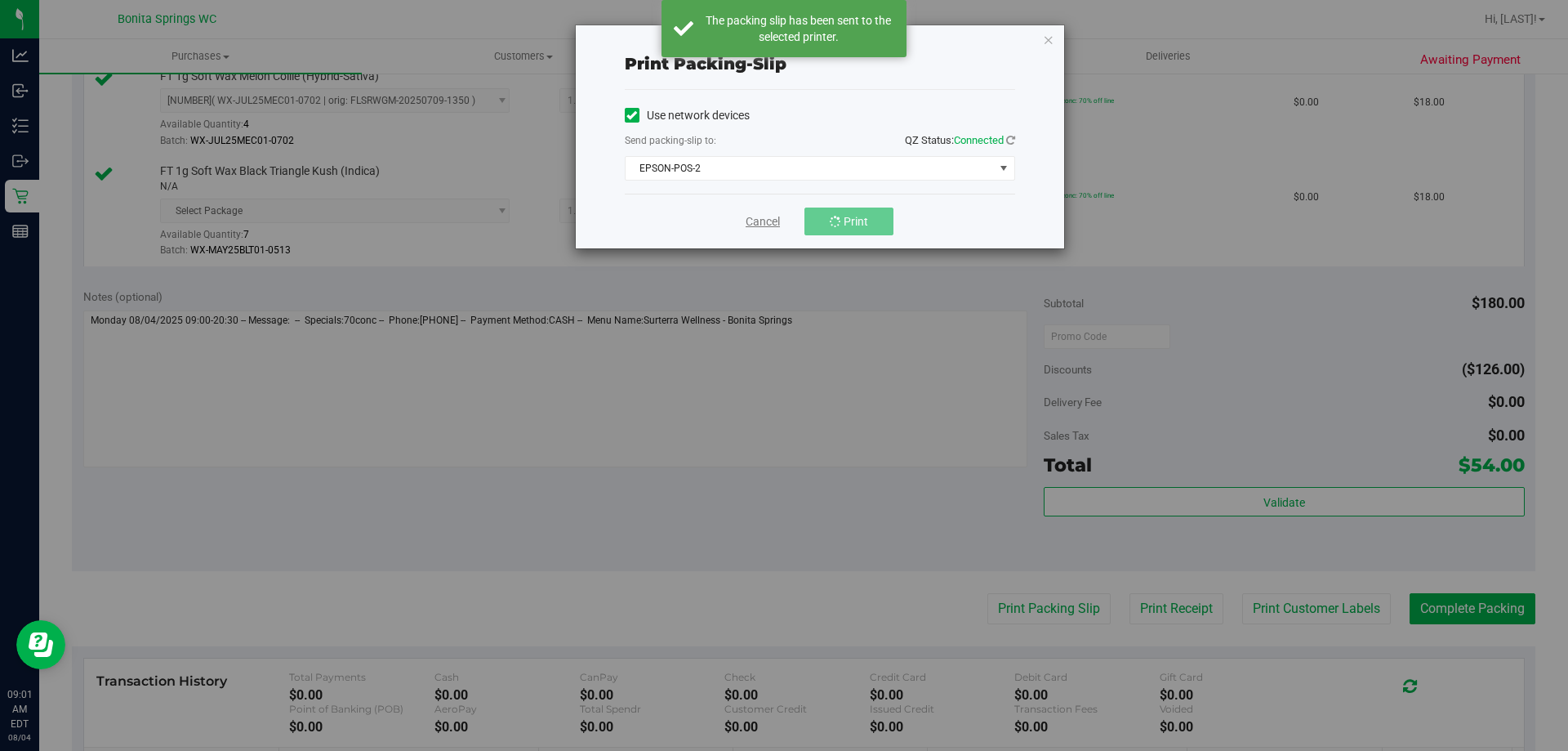 click on "Cancel" at bounding box center (763, 221) 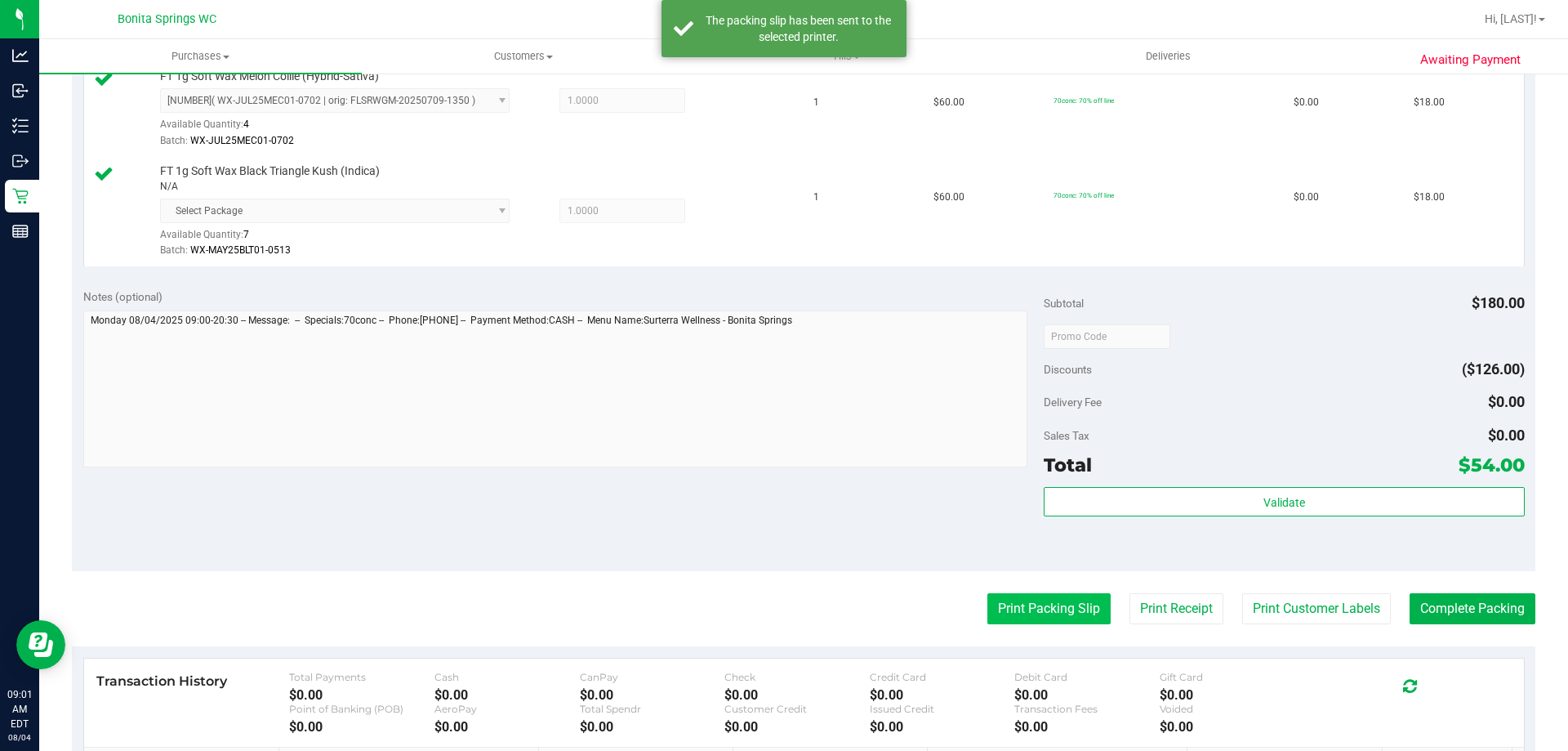 click on "Print Packing Slip" at bounding box center (1049, 609) 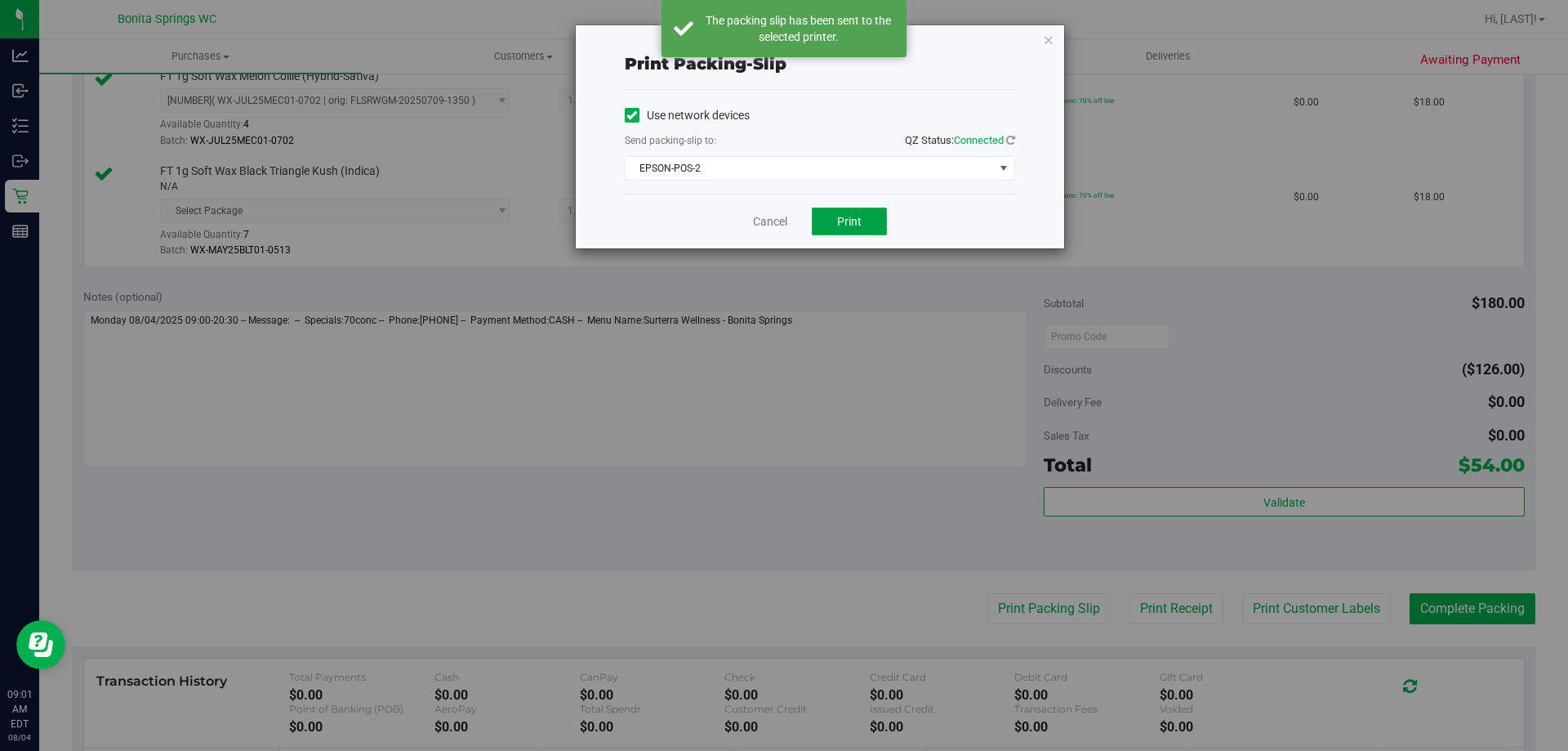 click on "Print" at bounding box center (849, 221) 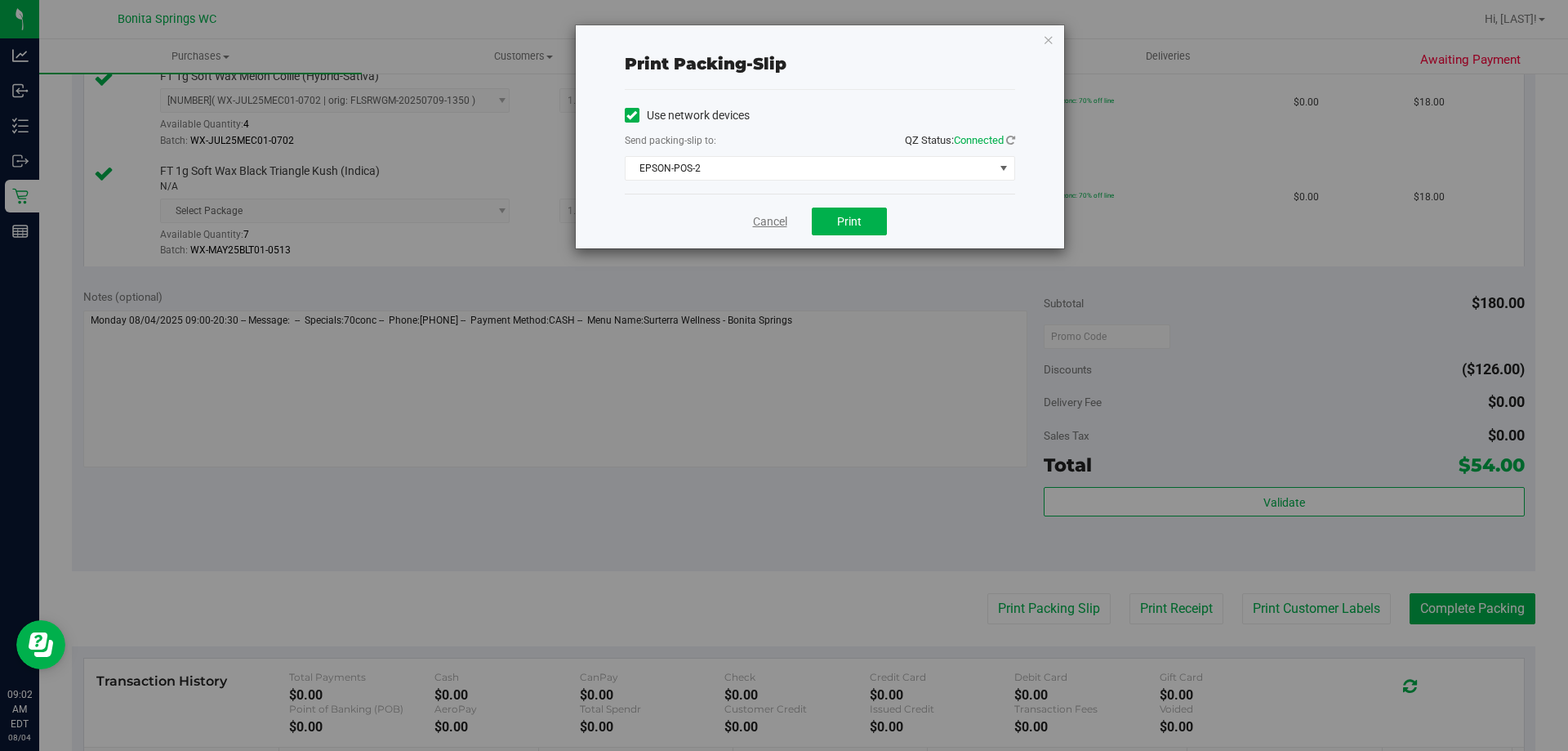 click on "Cancel" at bounding box center (770, 221) 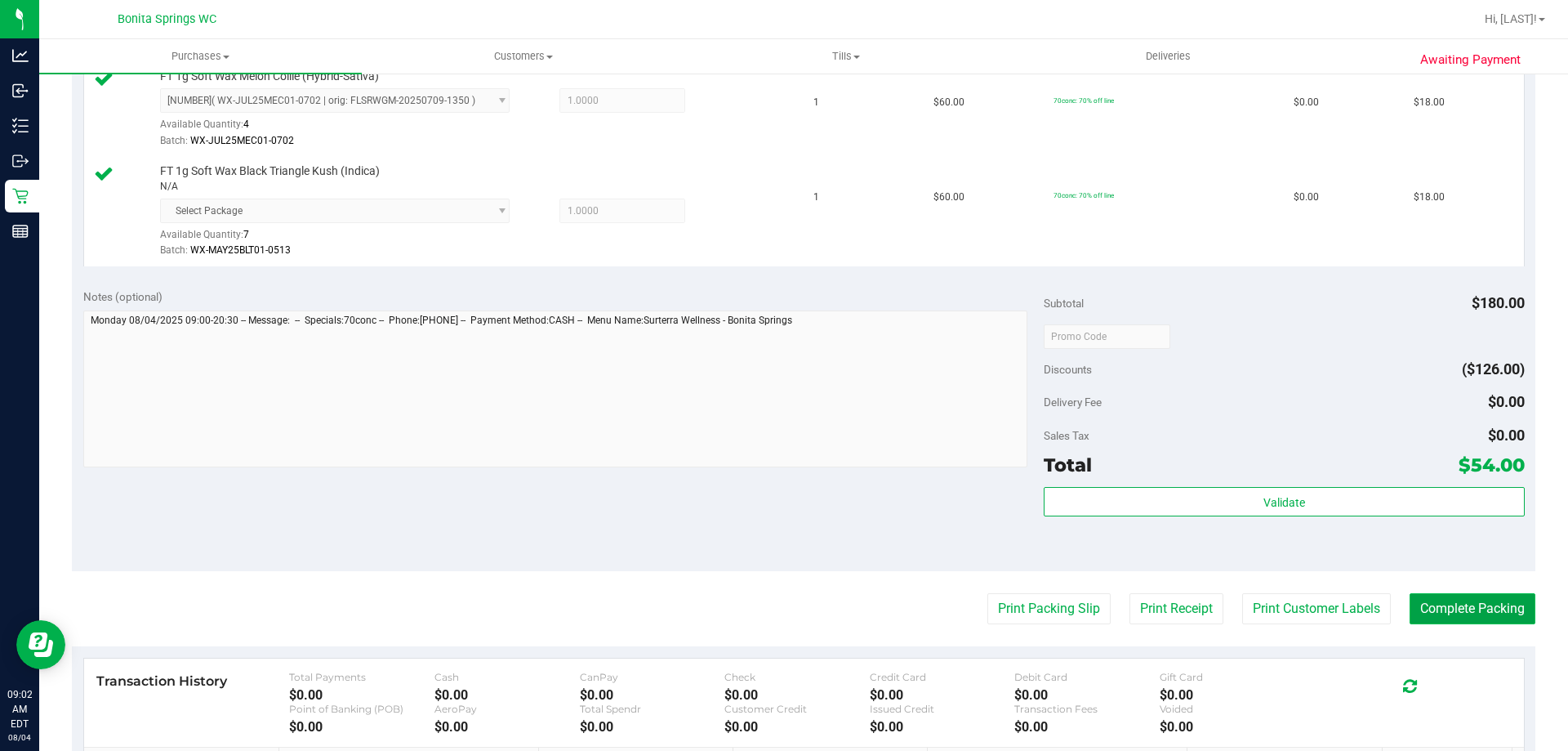 click on "Complete Packing" at bounding box center [1472, 609] 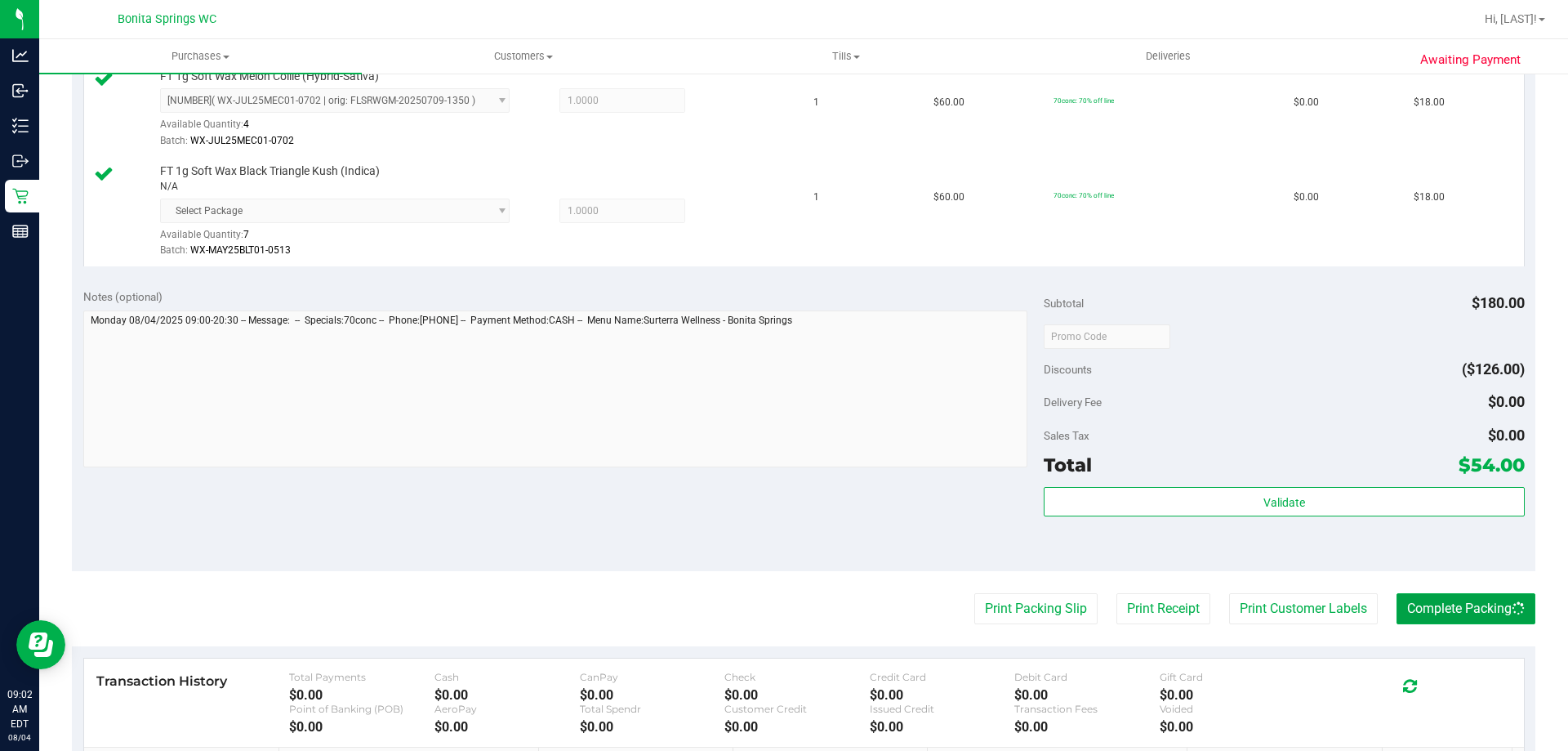 scroll, scrollTop: 0, scrollLeft: 0, axis: both 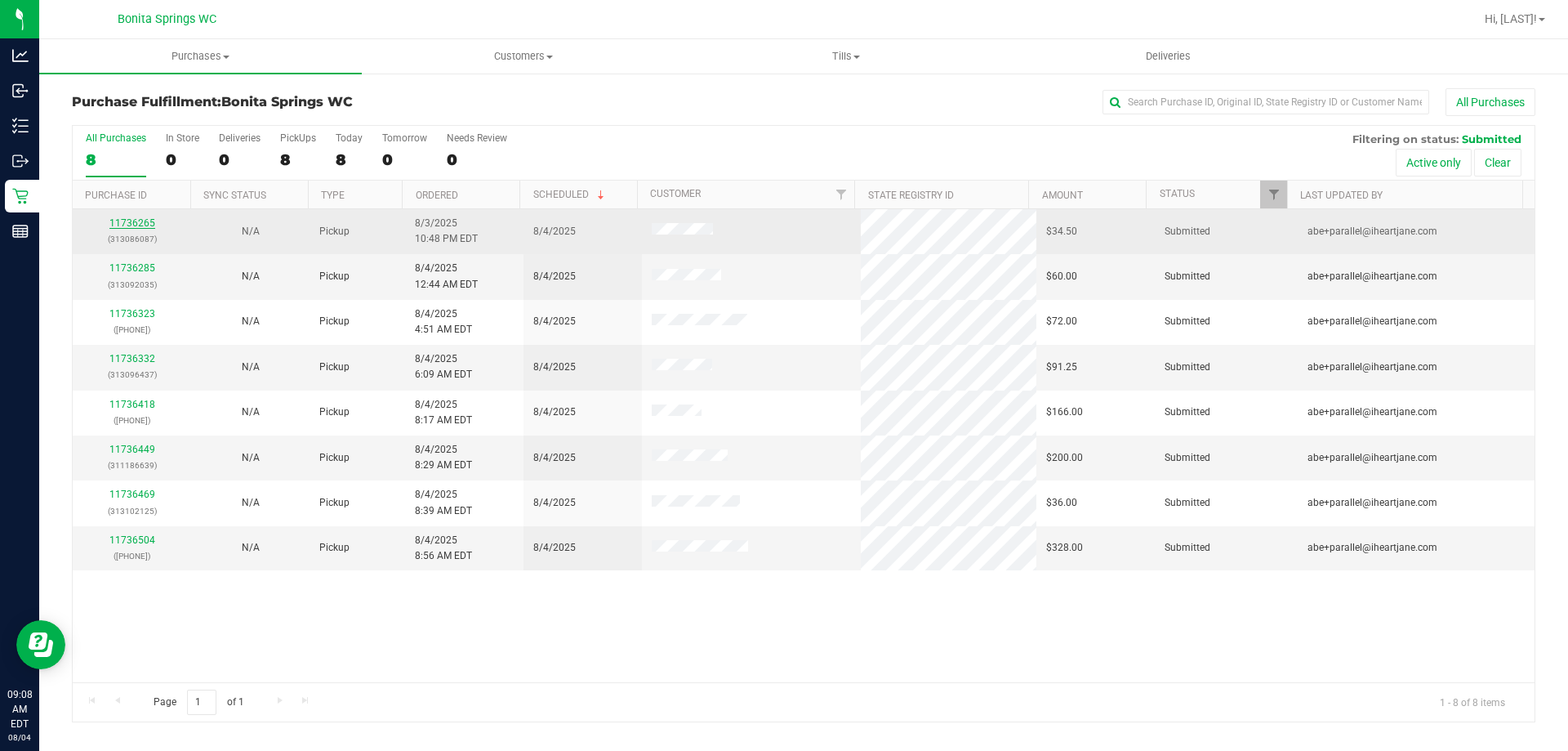 click on "11736265" at bounding box center [132, 223] 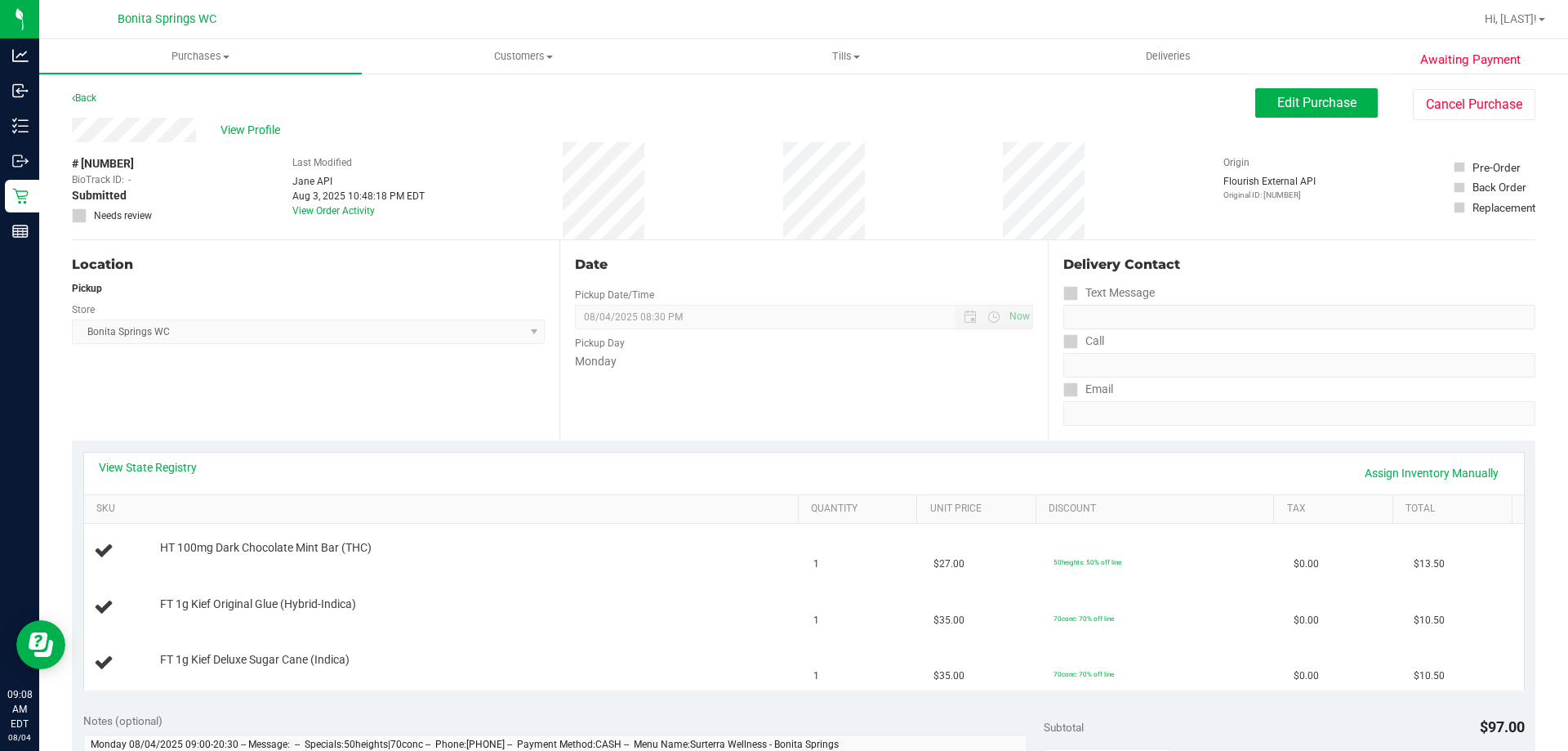 click on "View State Registry
Assign Inventory Manually" at bounding box center (804, 473) 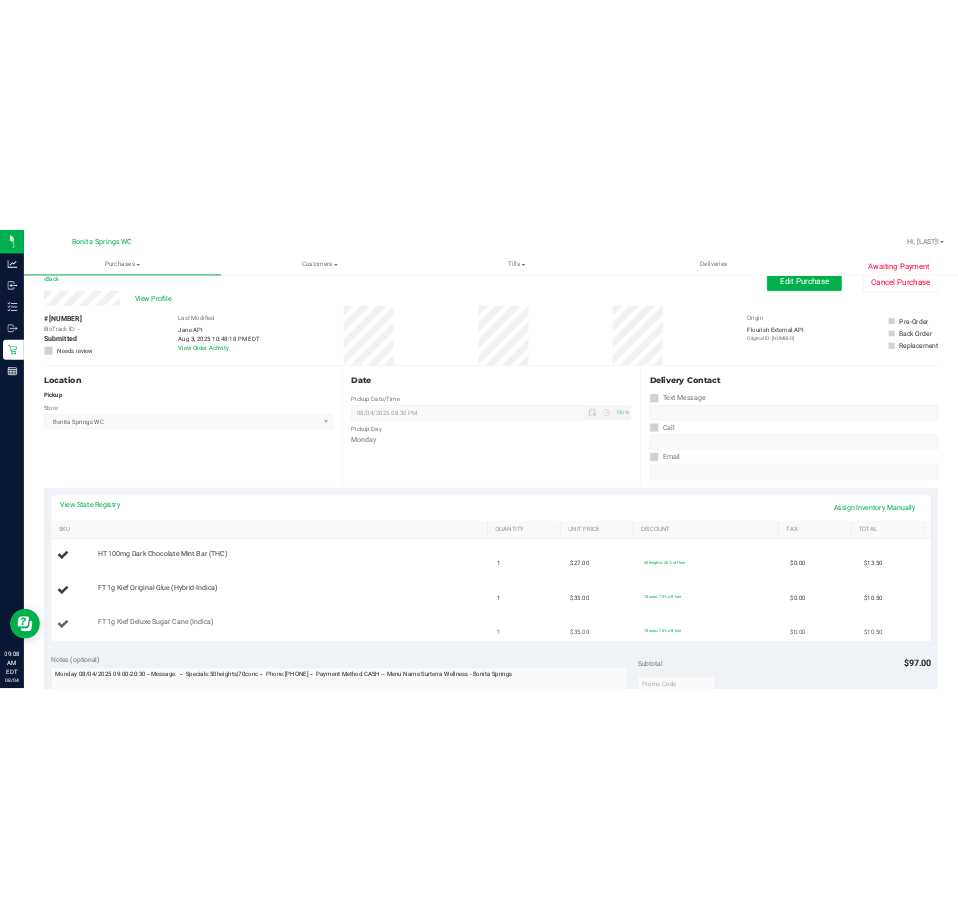 scroll, scrollTop: 0, scrollLeft: 0, axis: both 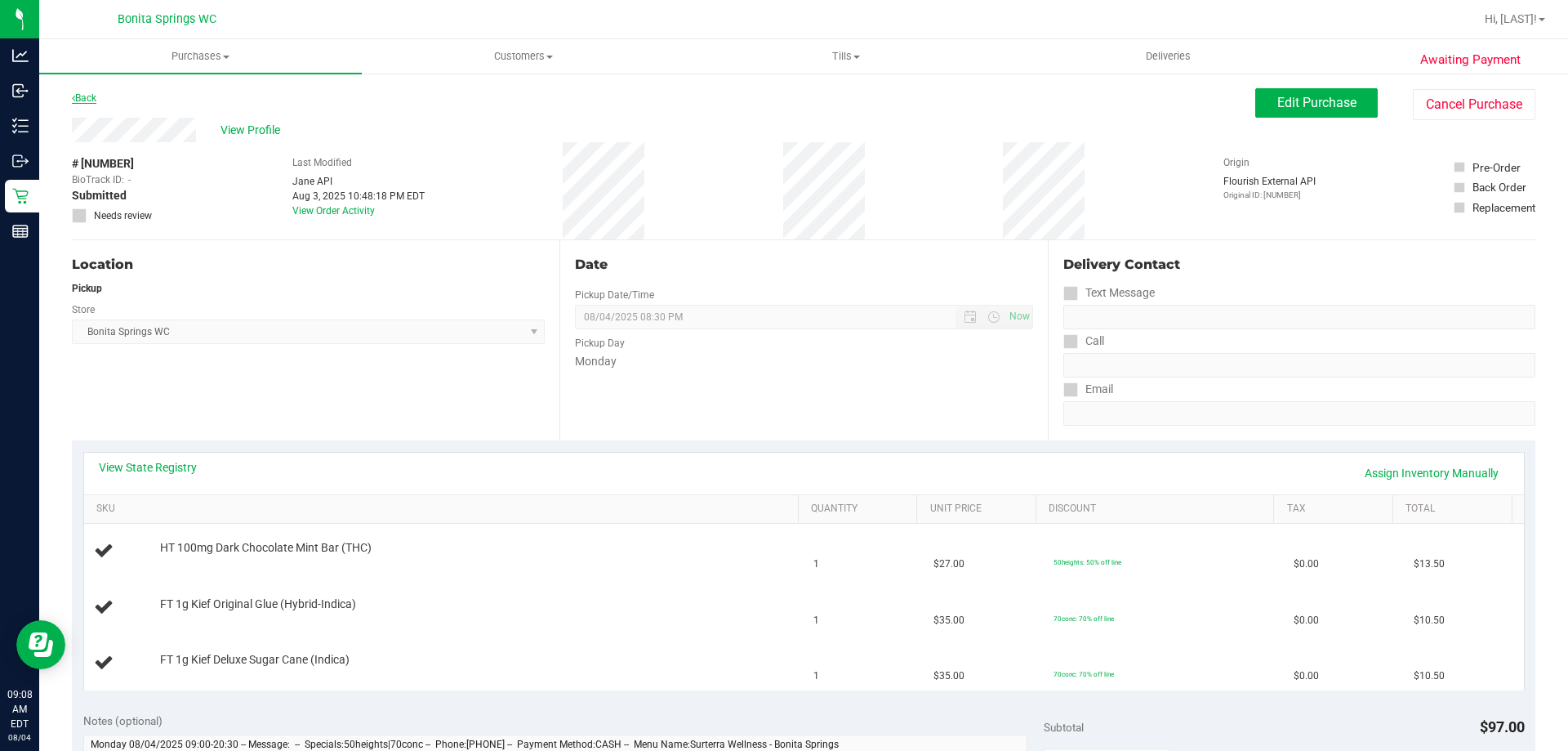 click on "Back" at bounding box center (84, 98) 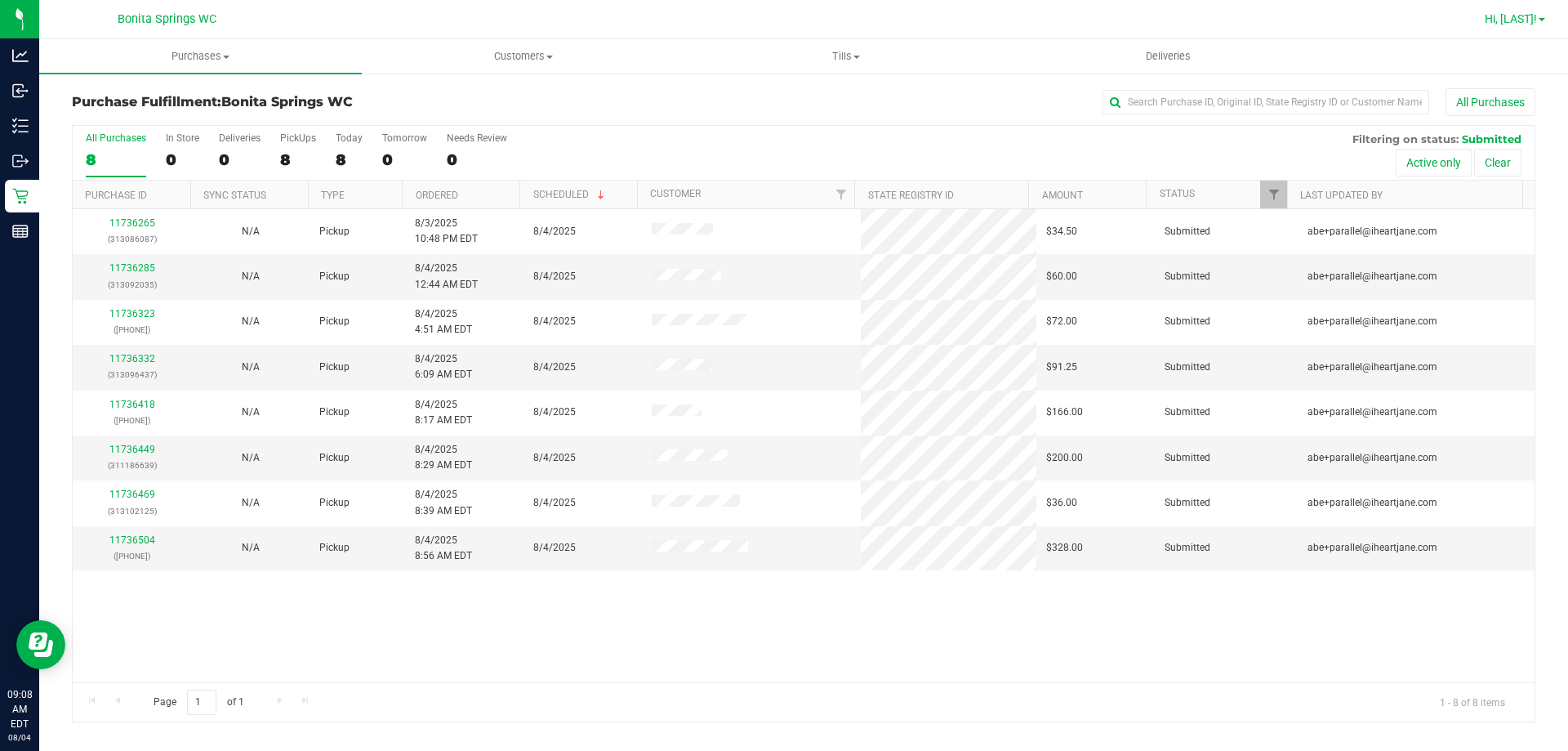 click on "Hi, [LAST]!" at bounding box center (1515, 19) 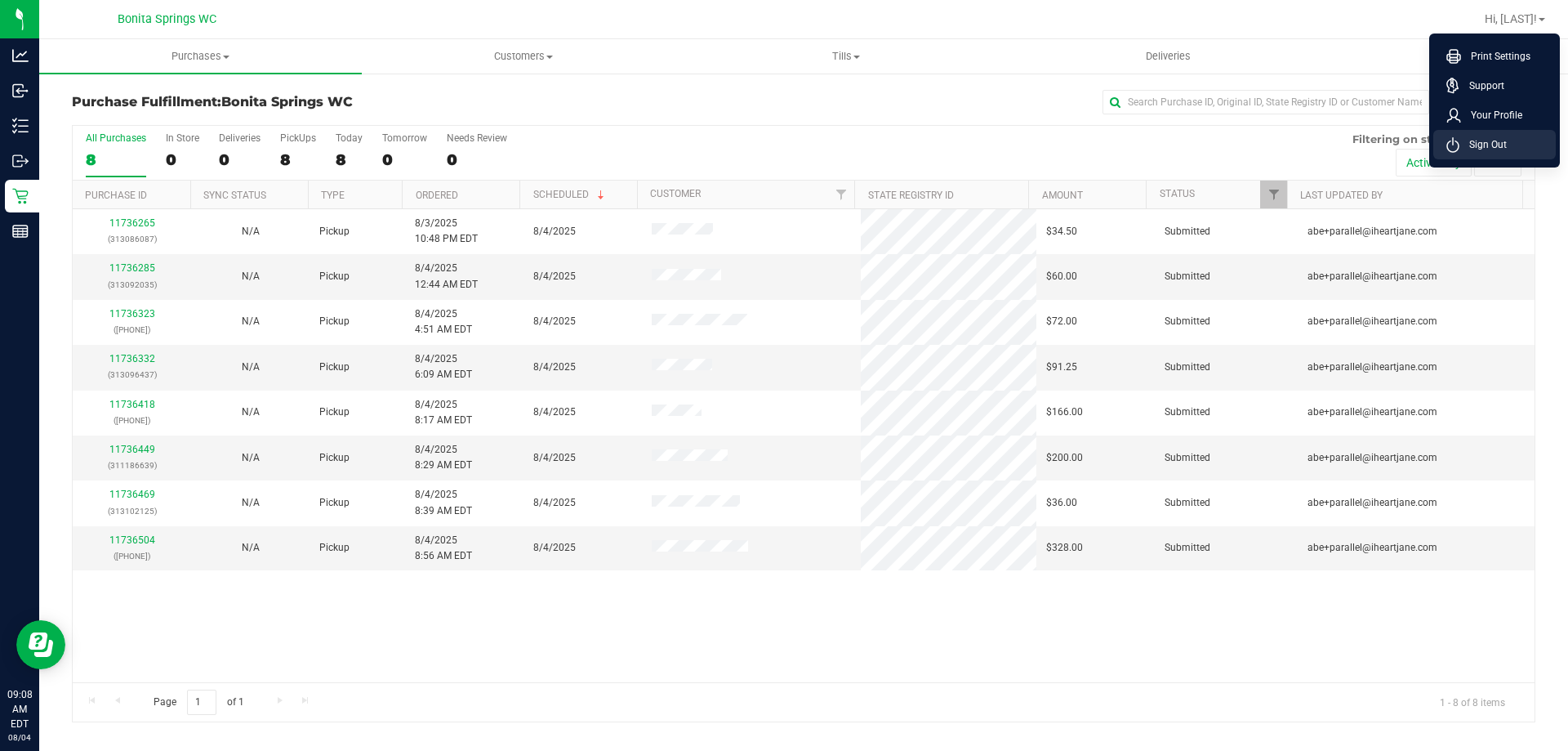 click on "Sign Out" at bounding box center (1483, 145) 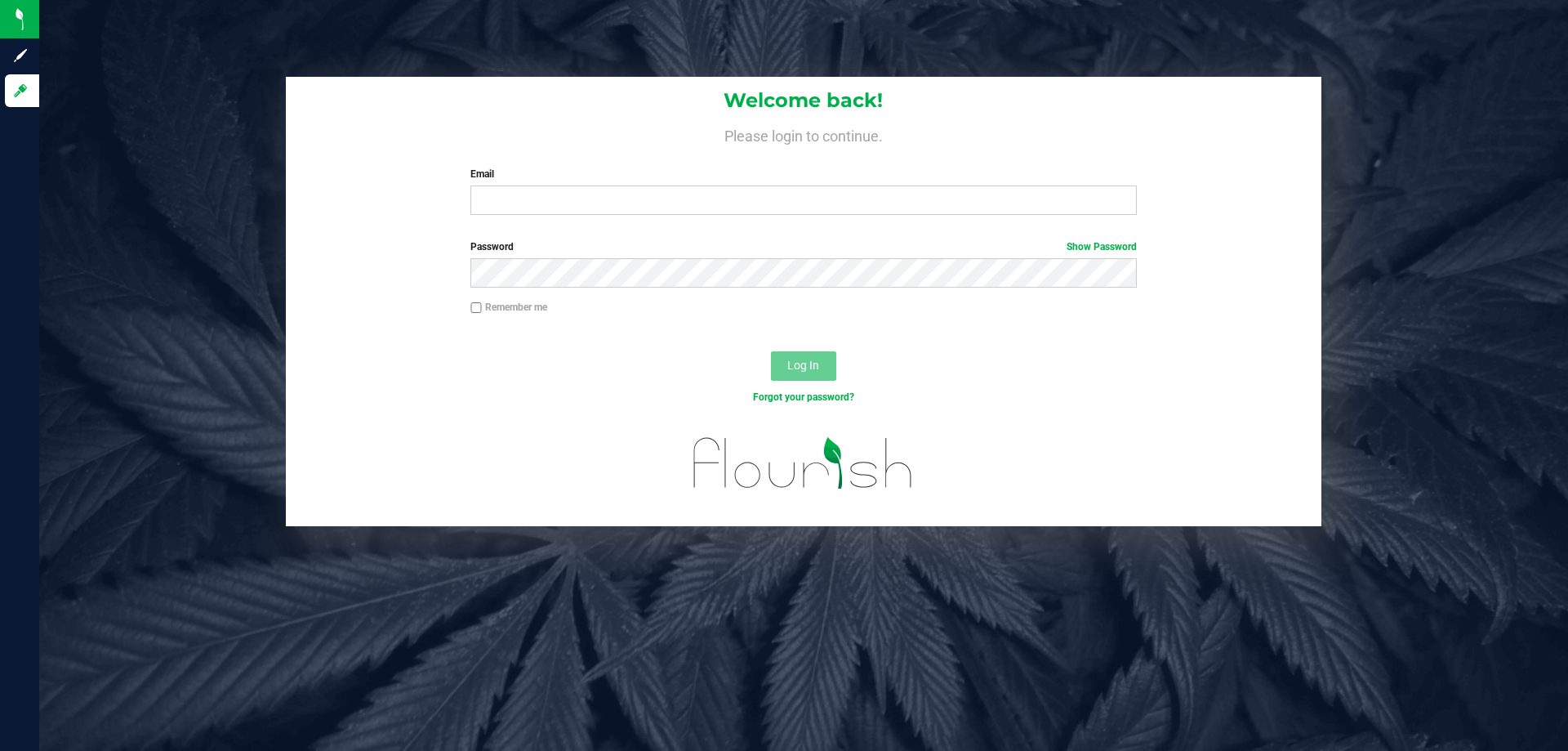 scroll, scrollTop: 0, scrollLeft: 0, axis: both 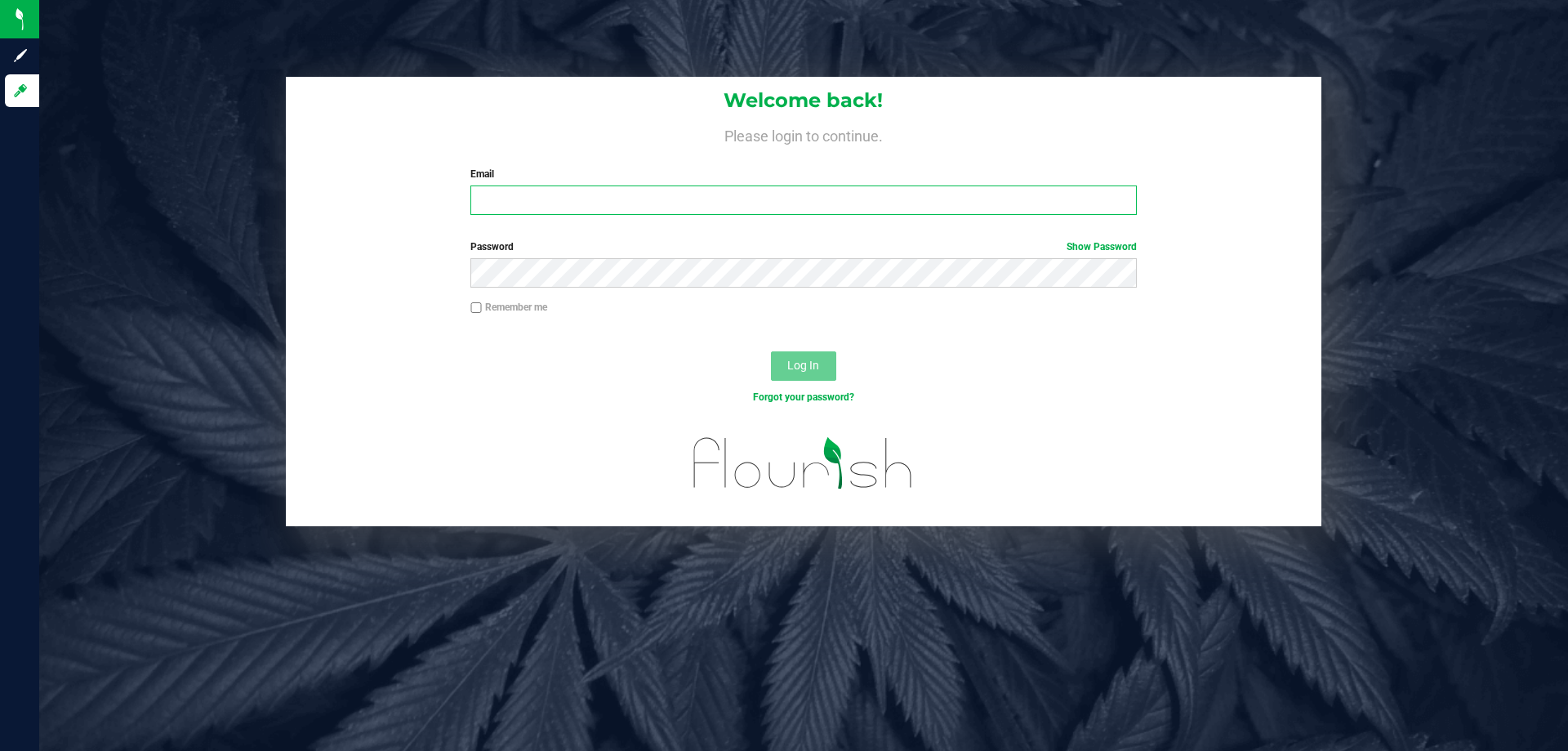 click on "Email" at bounding box center [803, 200] 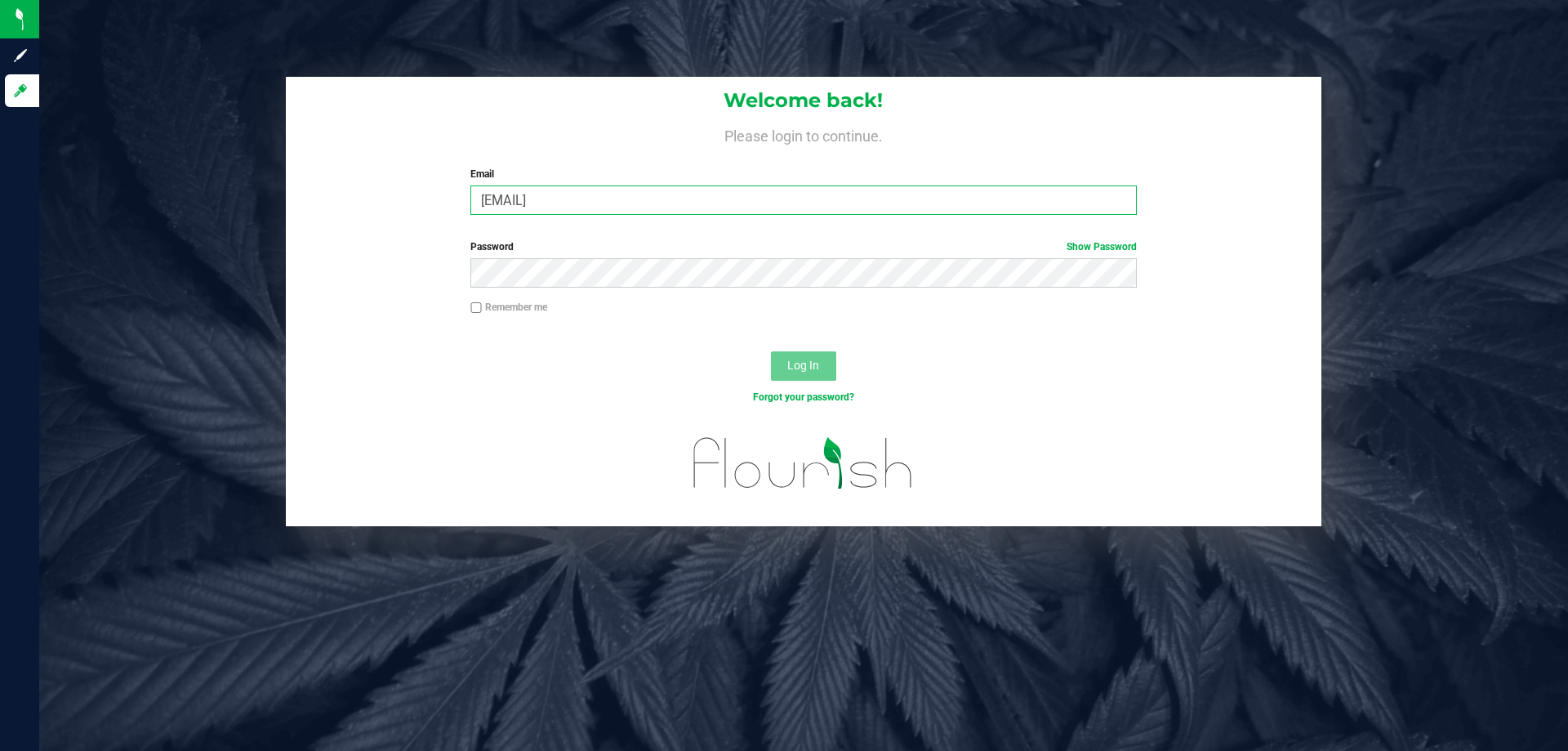 type on "pnelson@liveparallel.com" 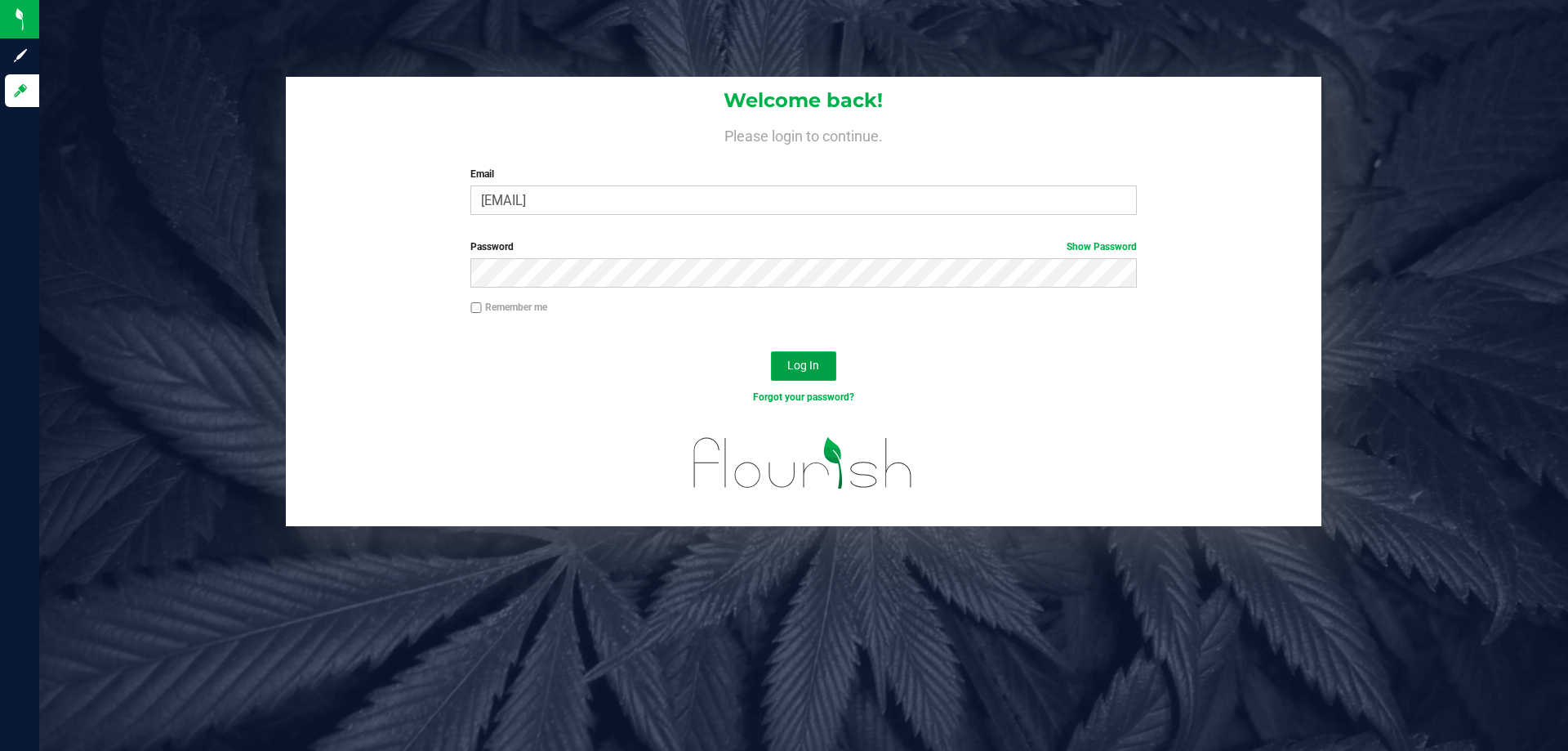 click on "Log In" at bounding box center (803, 365) 